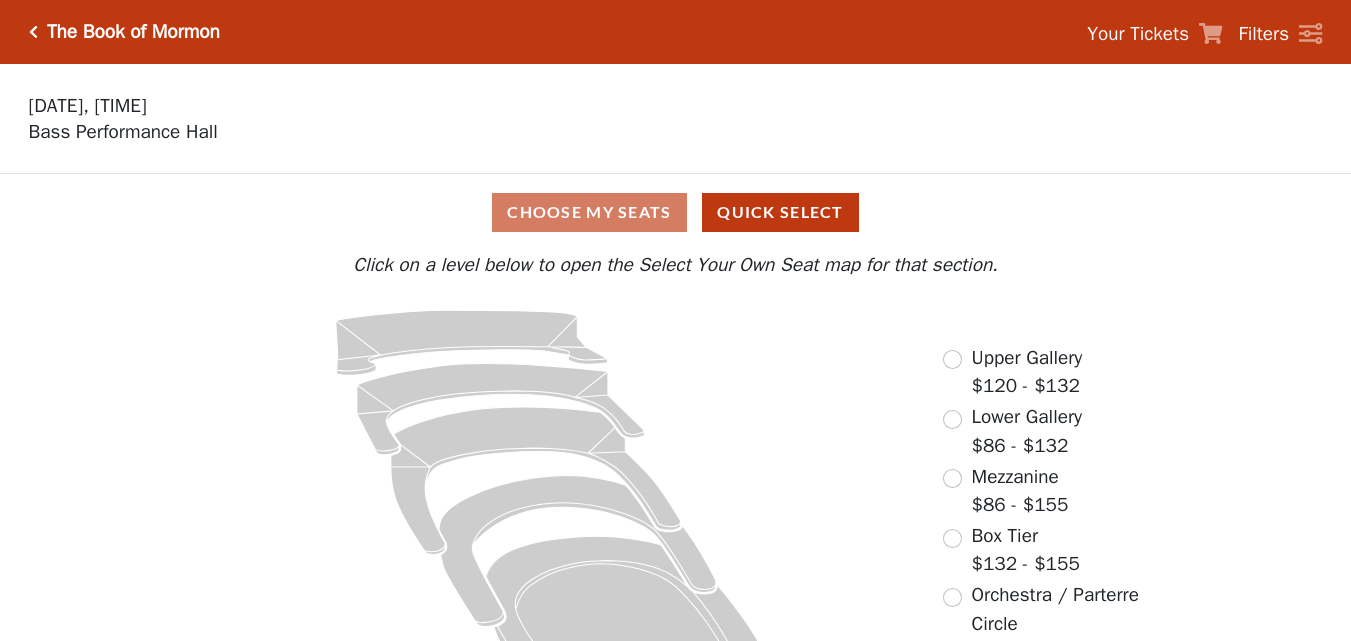 scroll, scrollTop: 0, scrollLeft: 0, axis: both 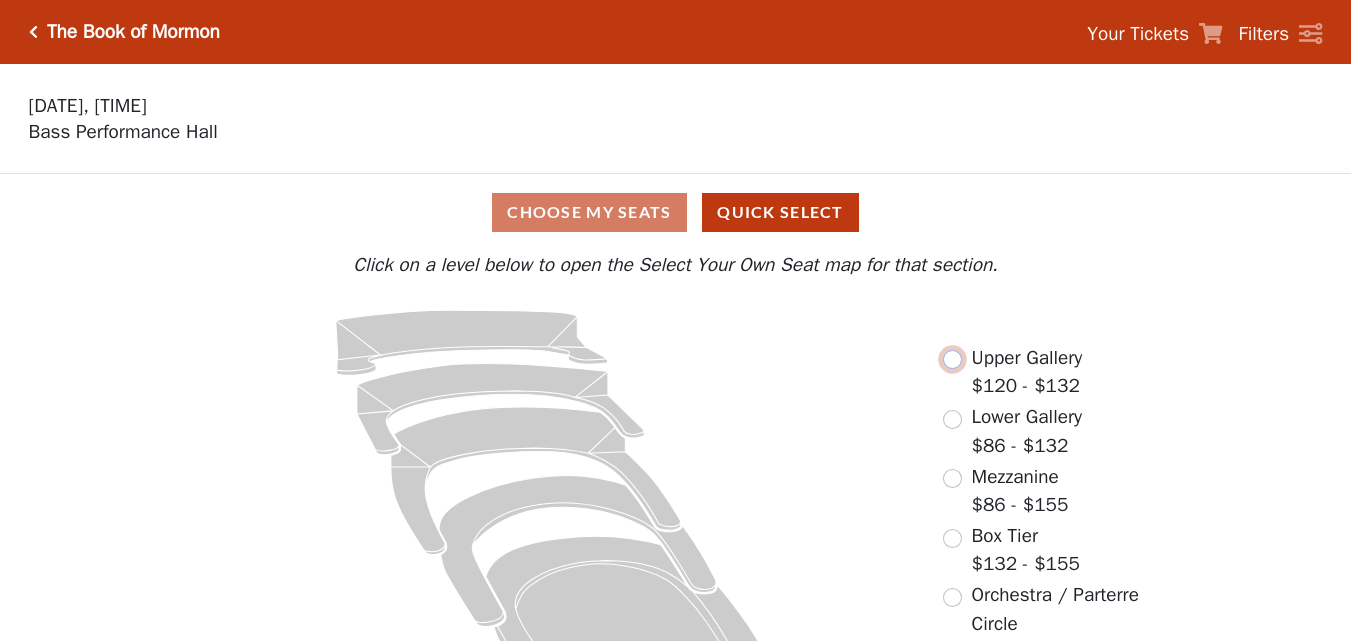 click at bounding box center (952, 359) 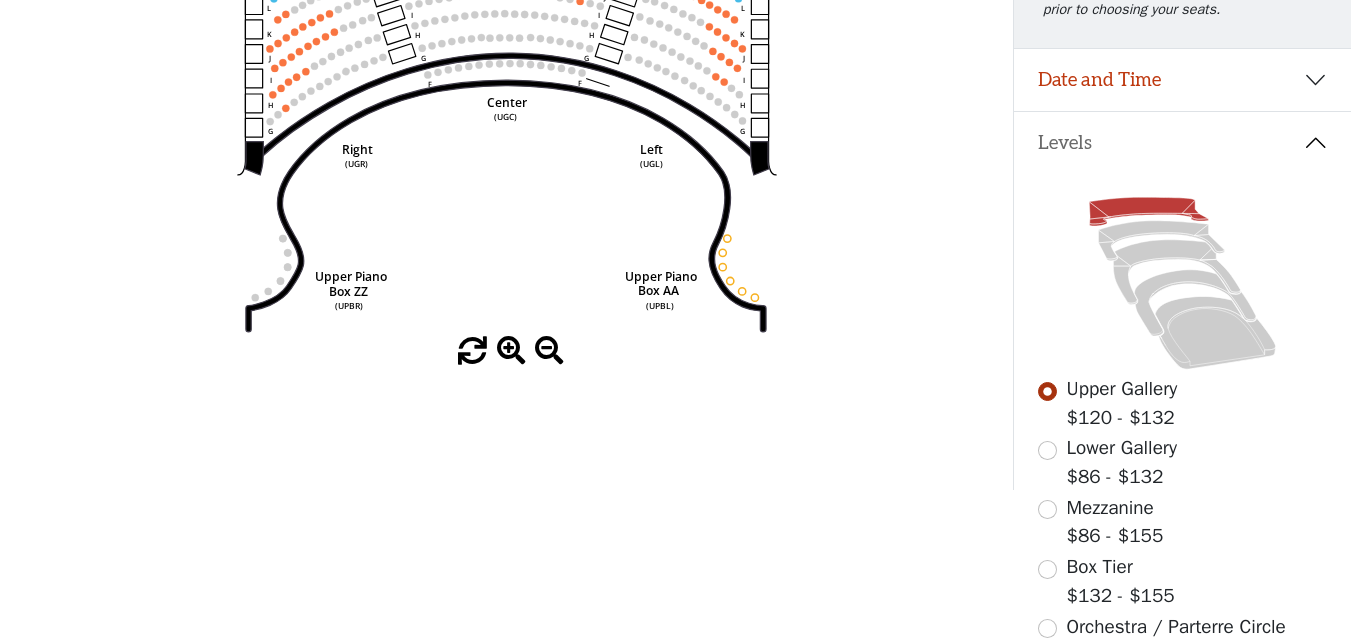 scroll, scrollTop: 400, scrollLeft: 0, axis: vertical 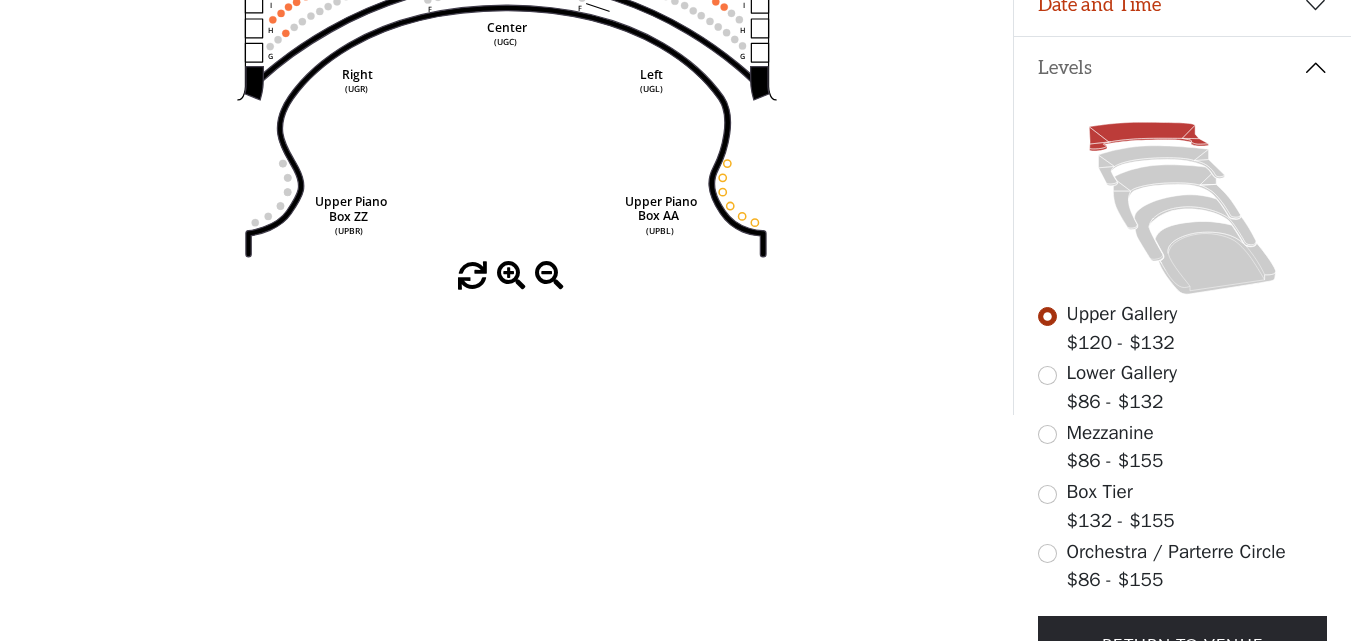 click at bounding box center (511, 276) 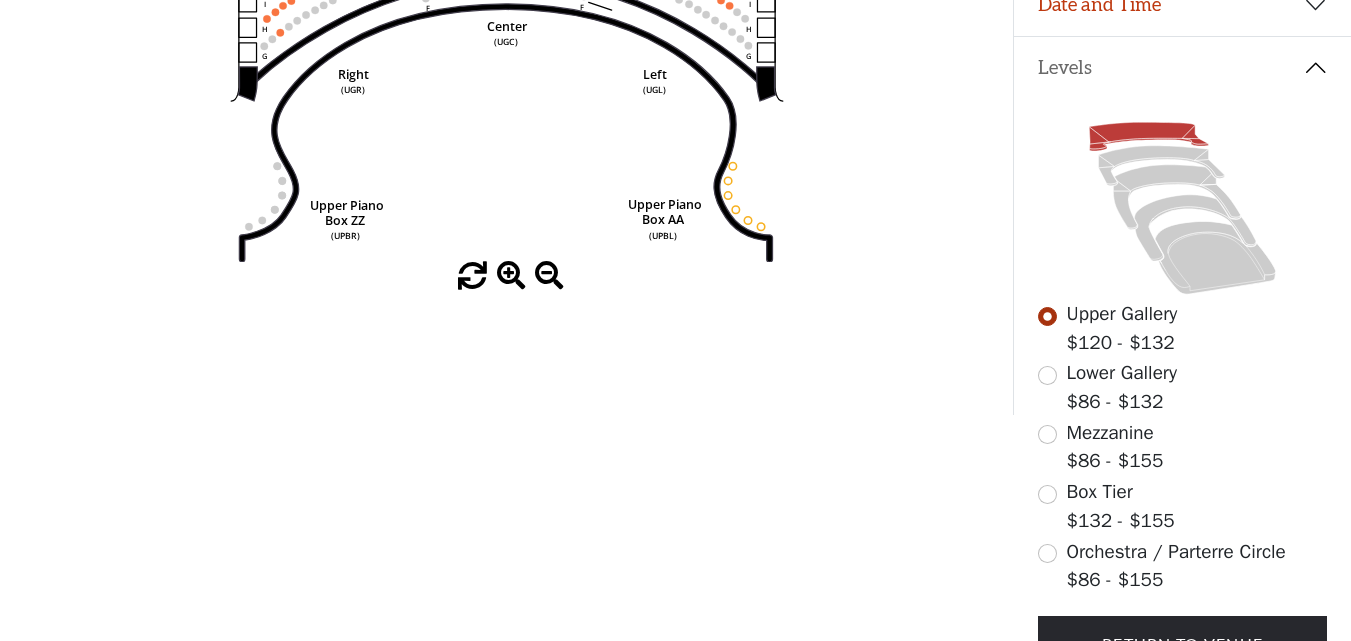 click at bounding box center (511, 276) 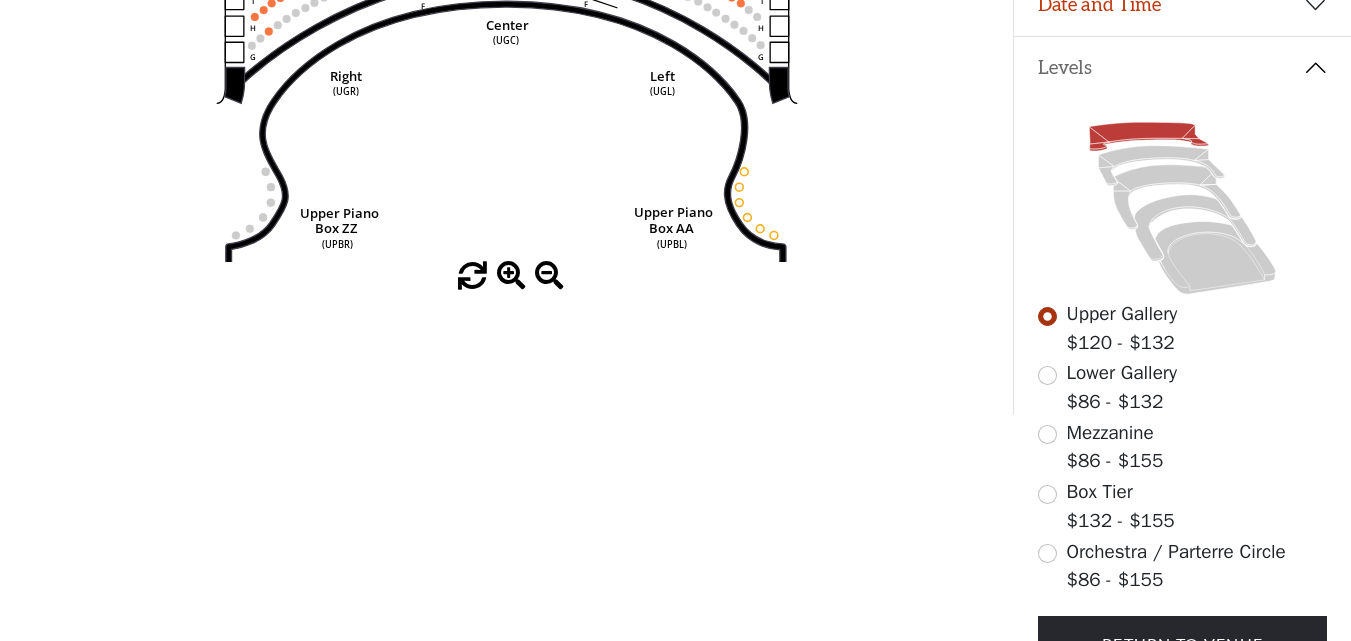 click at bounding box center (511, 276) 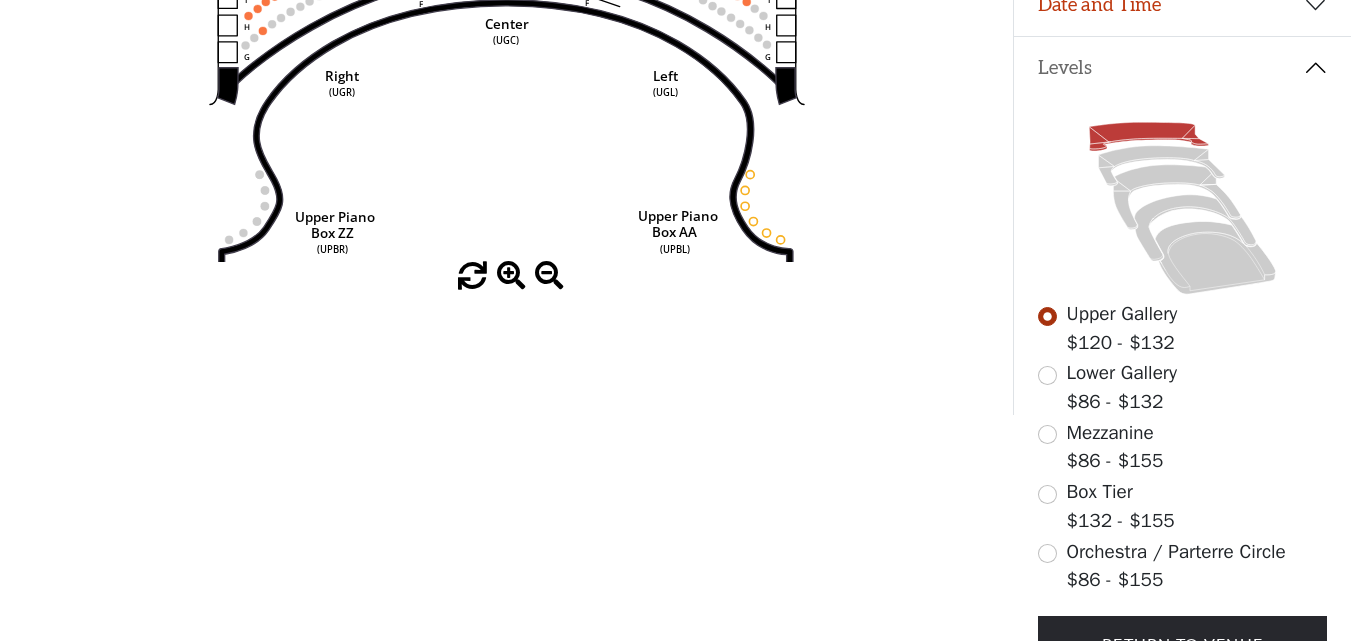 click at bounding box center [511, 276] 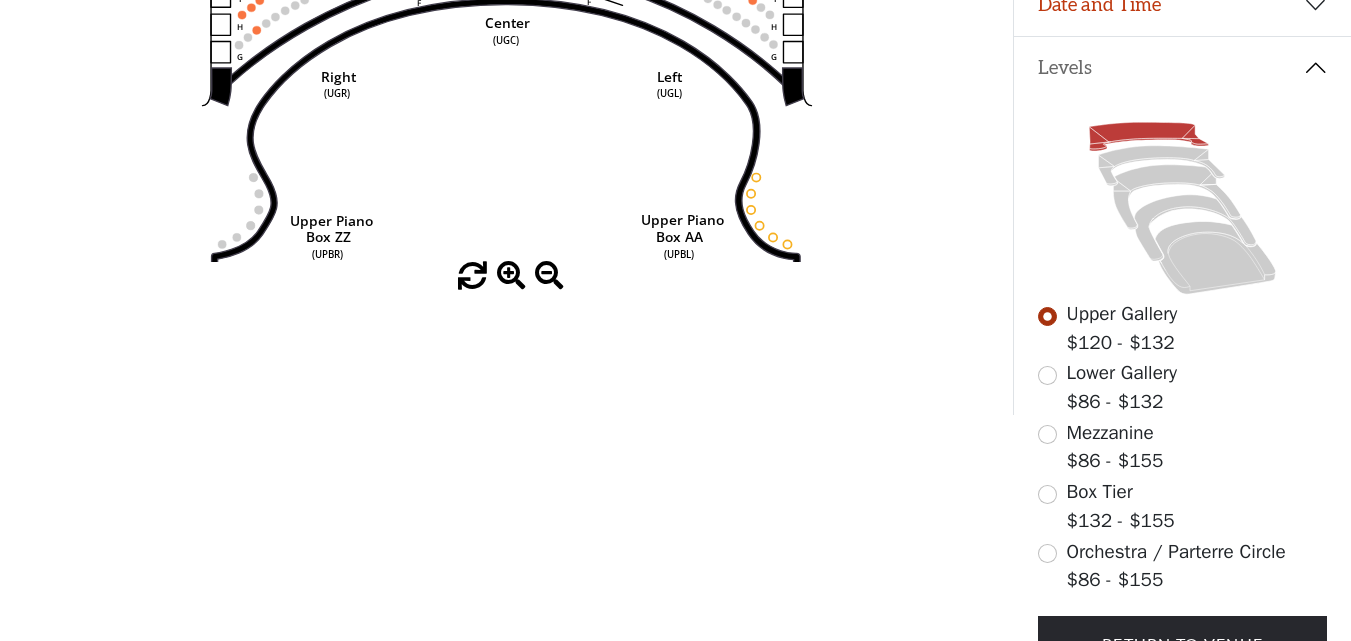 click at bounding box center (511, 276) 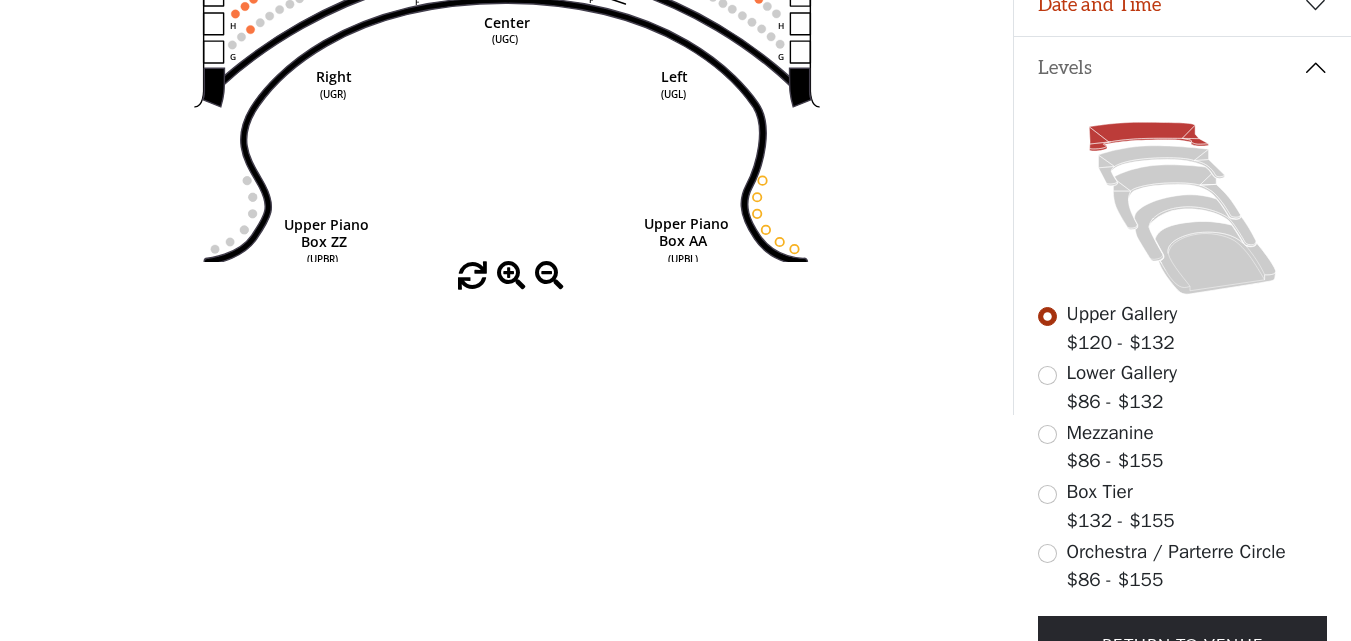 click at bounding box center (511, 276) 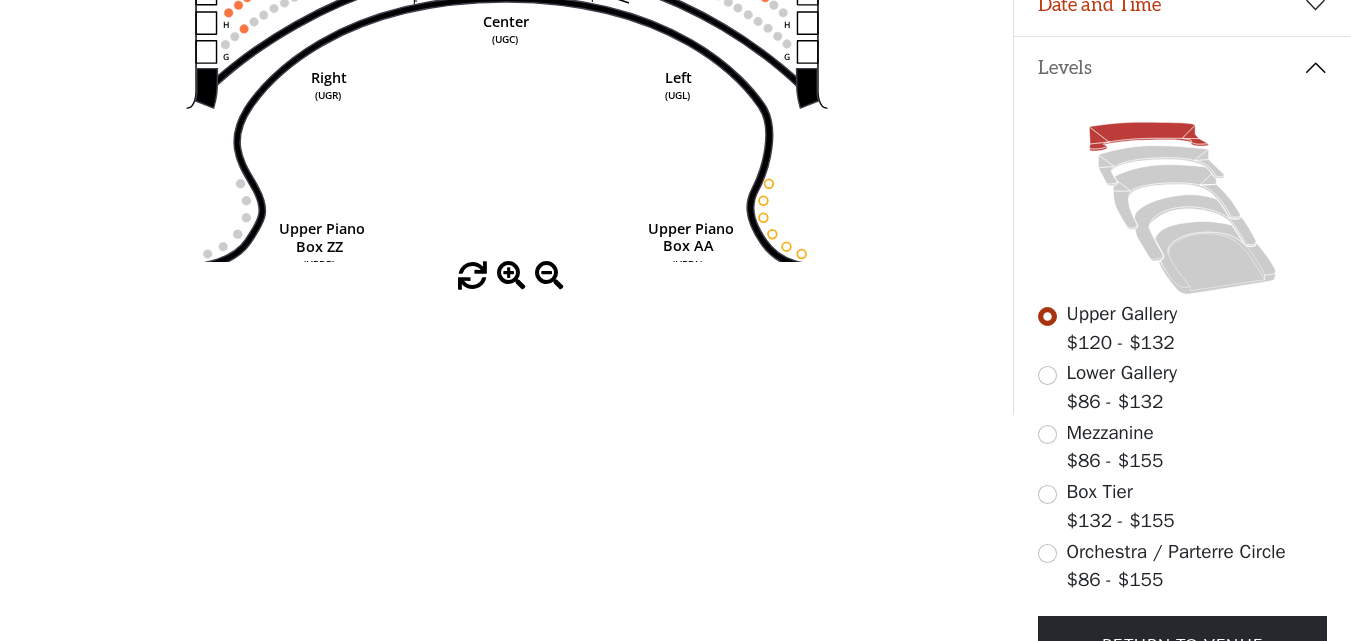 click at bounding box center (511, 276) 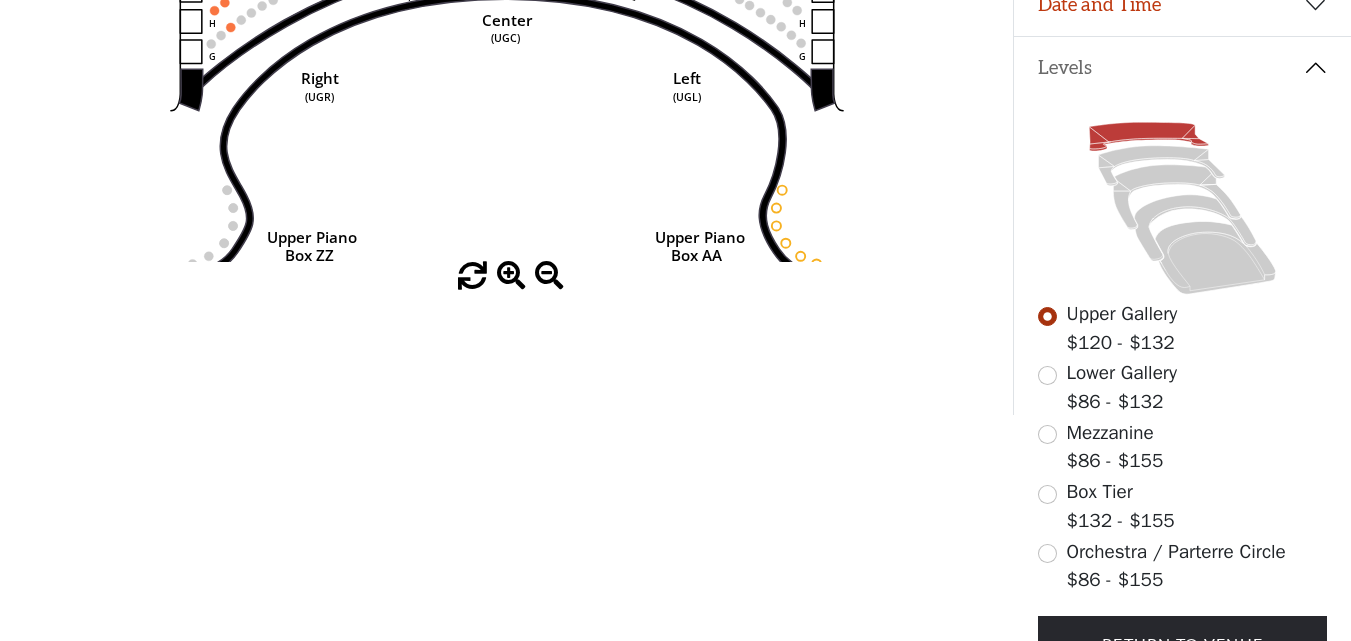 click at bounding box center (511, 276) 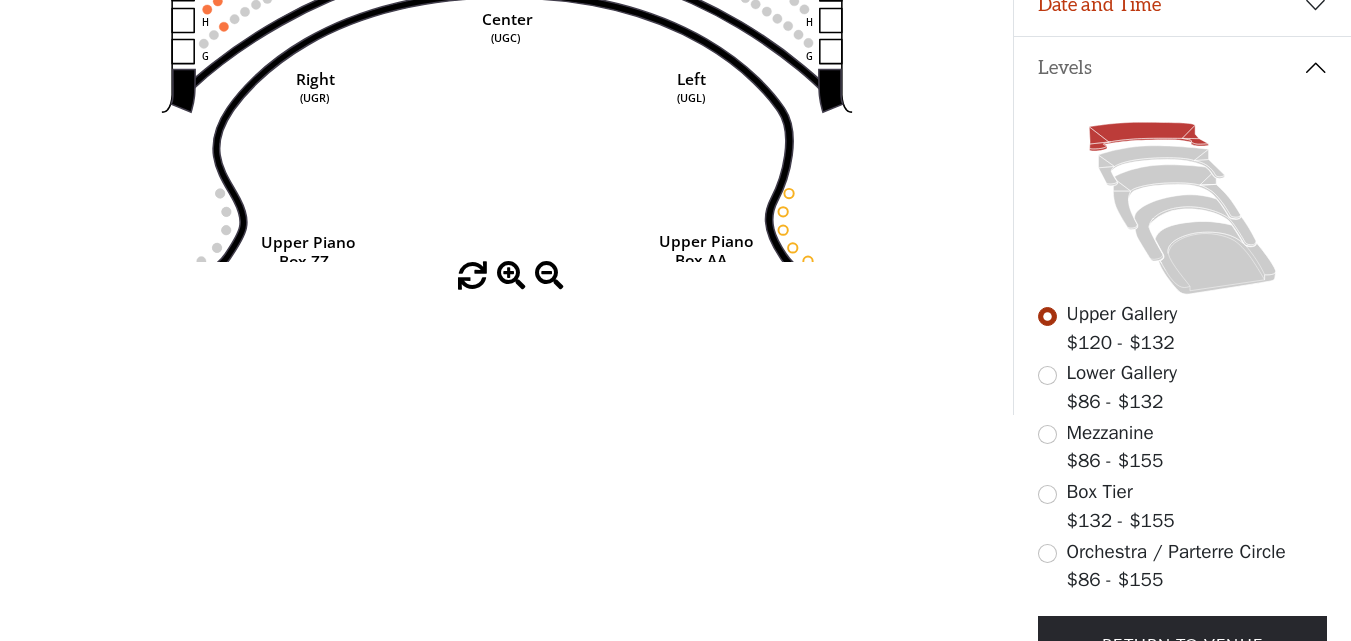 click at bounding box center (511, 276) 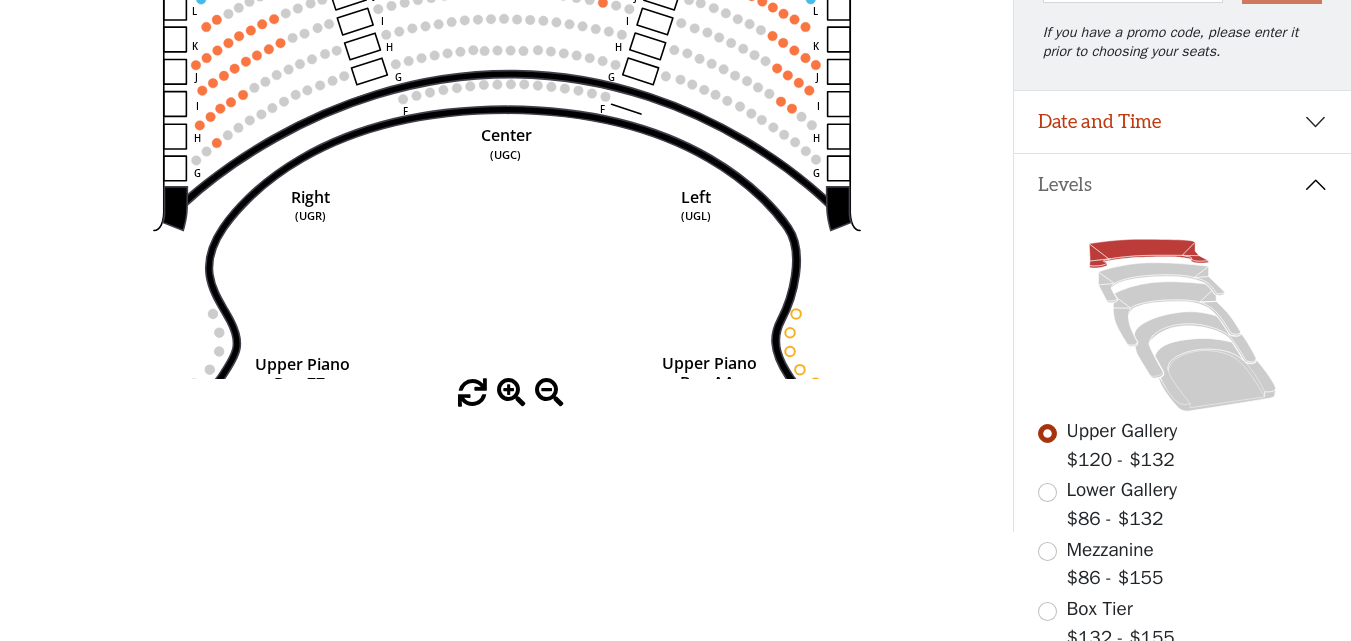 scroll, scrollTop: 200, scrollLeft: 0, axis: vertical 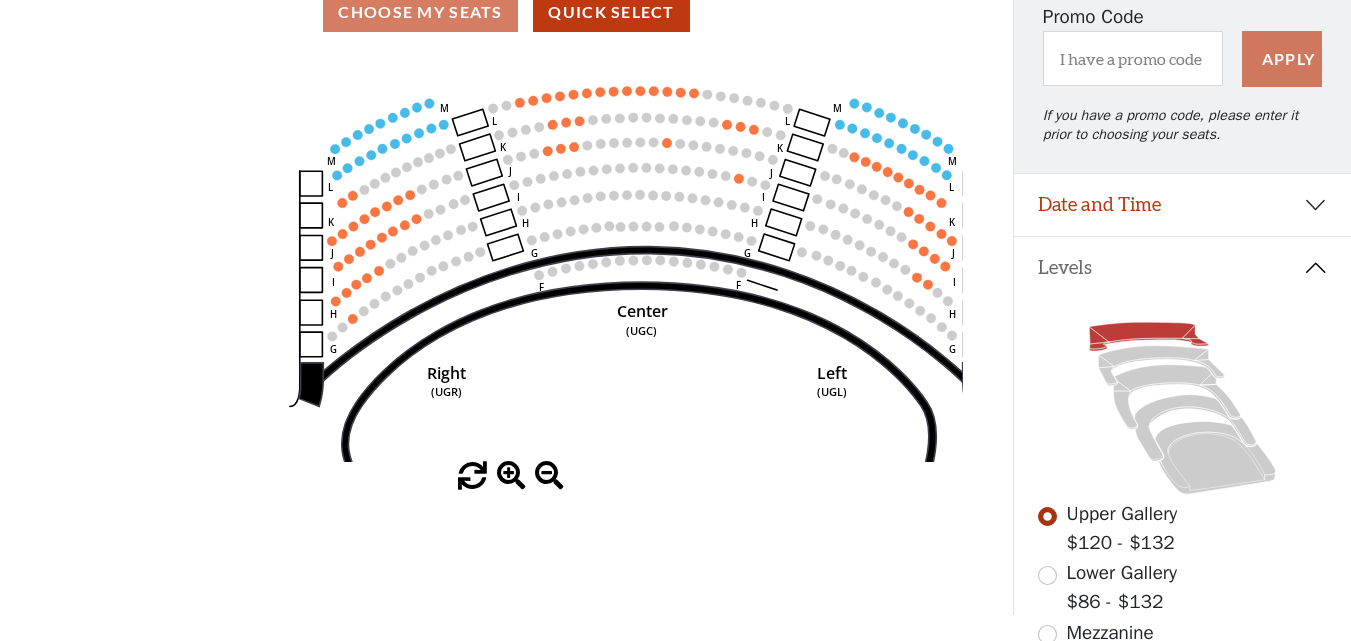 drag, startPoint x: 315, startPoint y: 286, endPoint x: 428, endPoint y: 388, distance: 152.2268 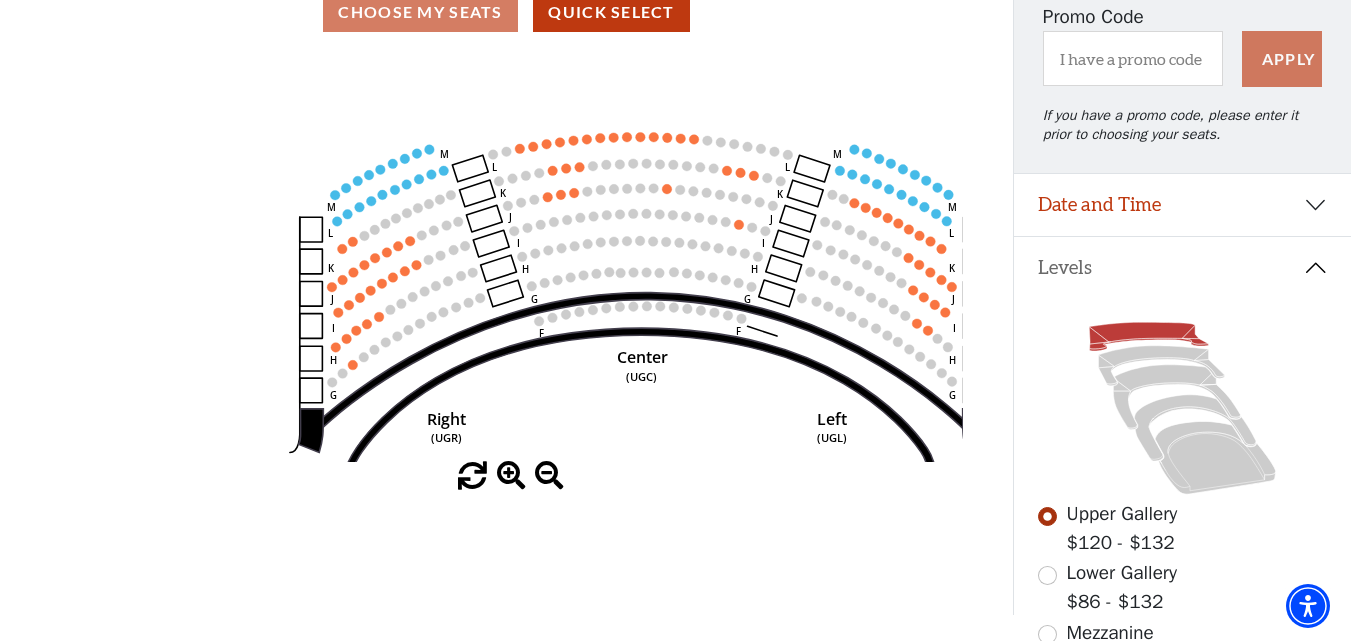 drag, startPoint x: 409, startPoint y: 386, endPoint x: 410, endPoint y: 433, distance: 47.010635 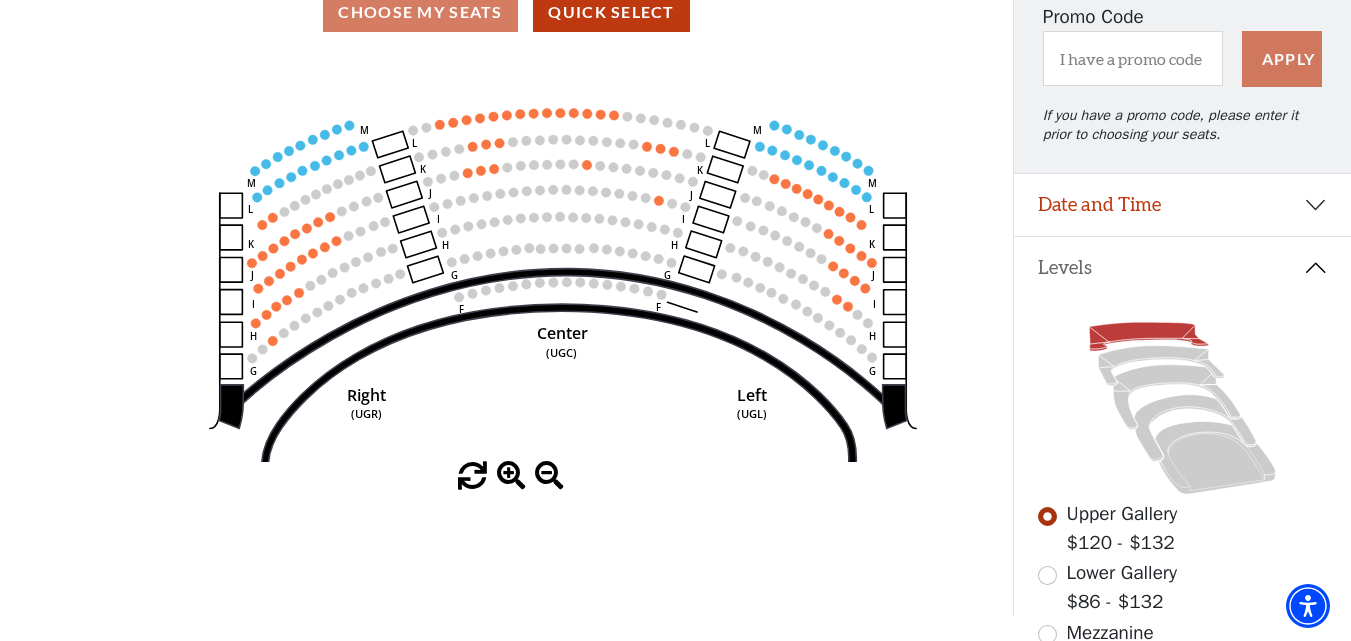 drag, startPoint x: 581, startPoint y: 381, endPoint x: 572, endPoint y: 335, distance: 46.872166 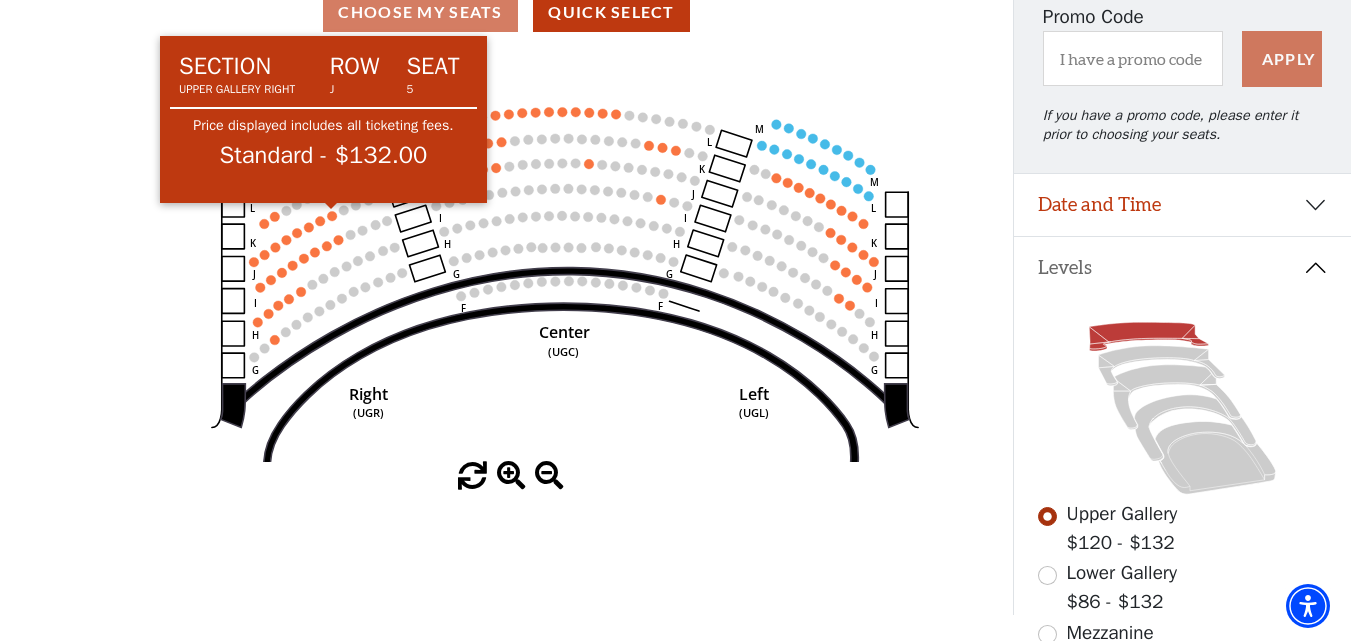 click 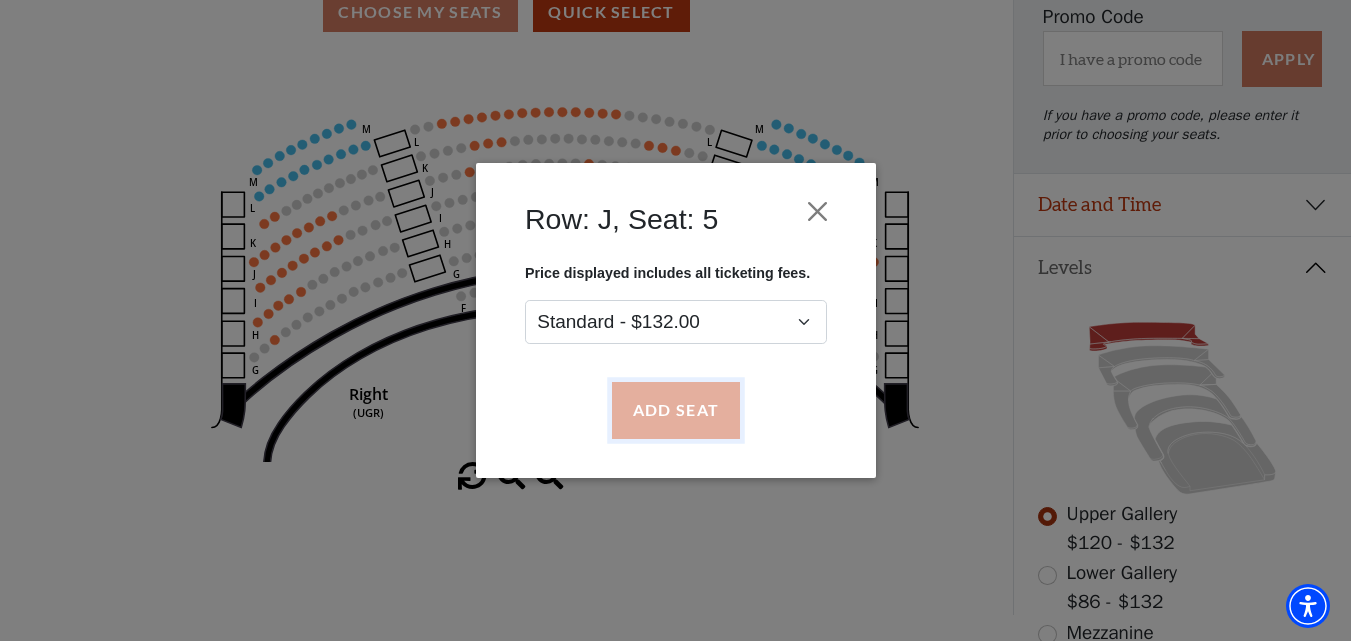 click on "Add Seat" at bounding box center (675, 411) 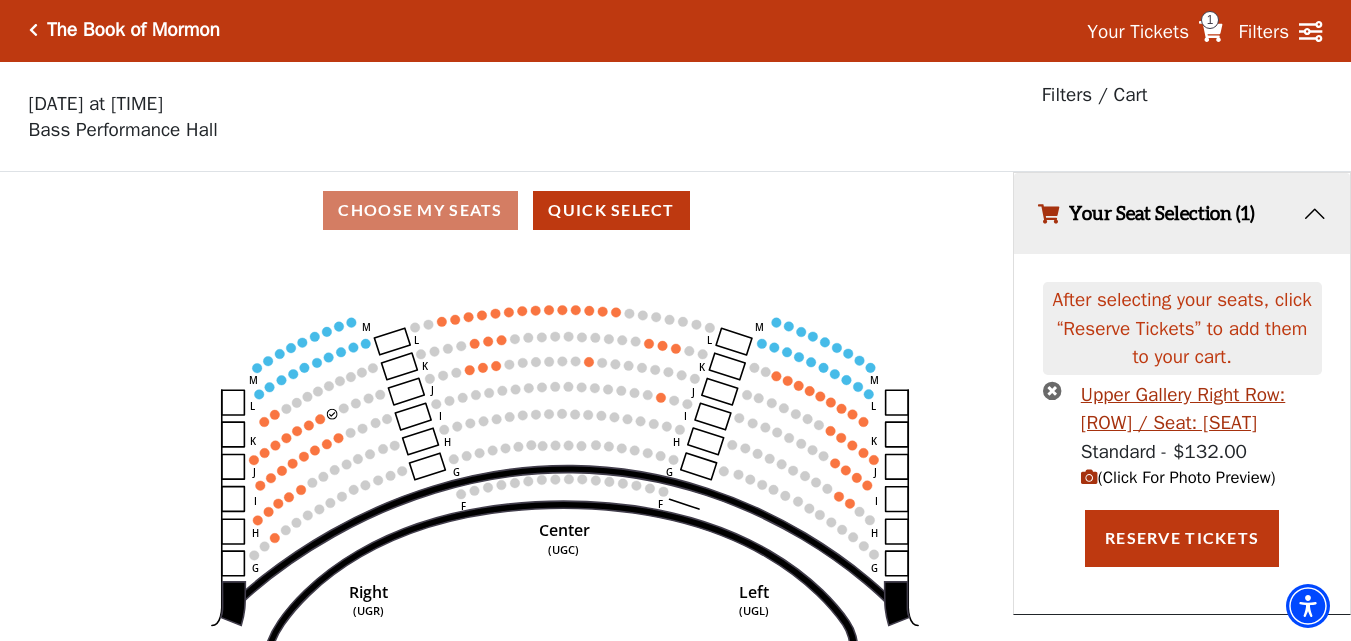 scroll, scrollTop: 0, scrollLeft: 0, axis: both 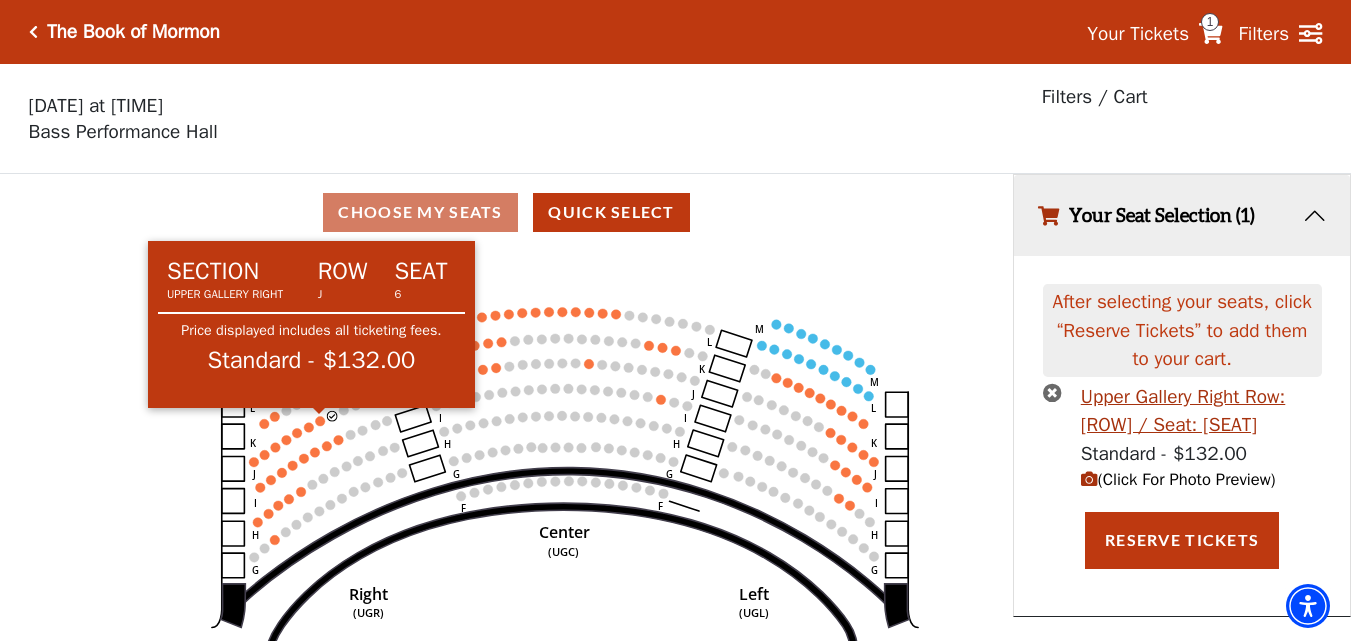 click 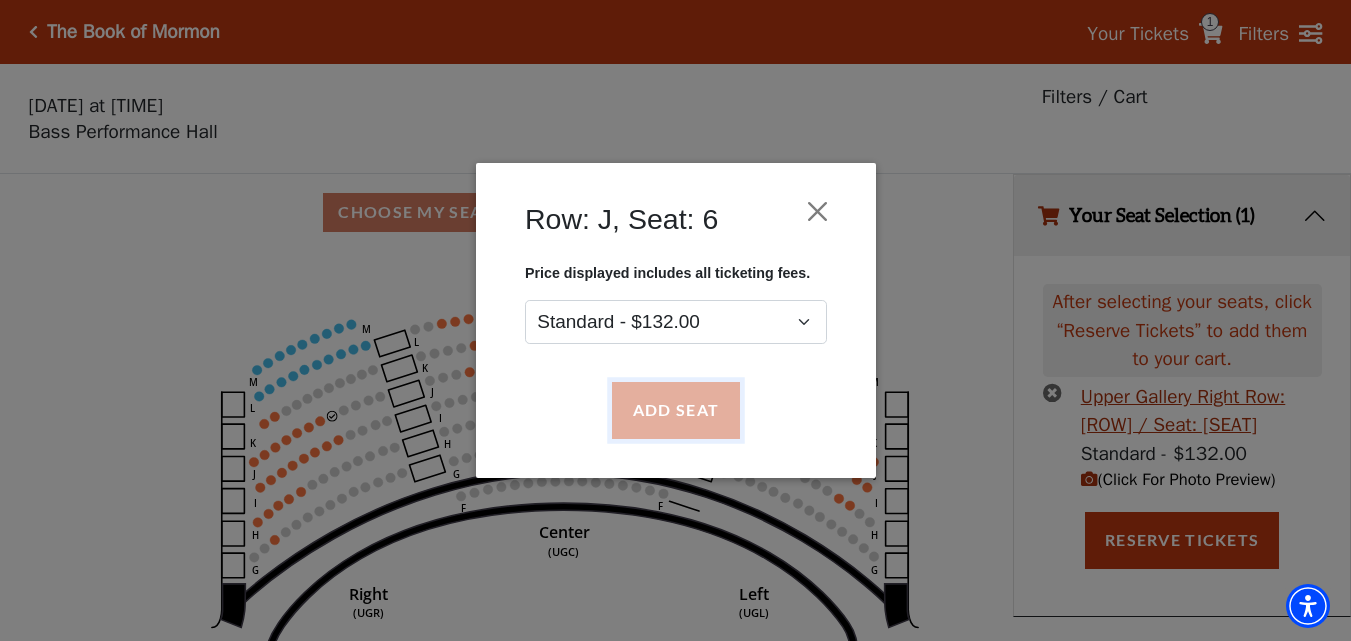 click on "Add Seat" at bounding box center (675, 411) 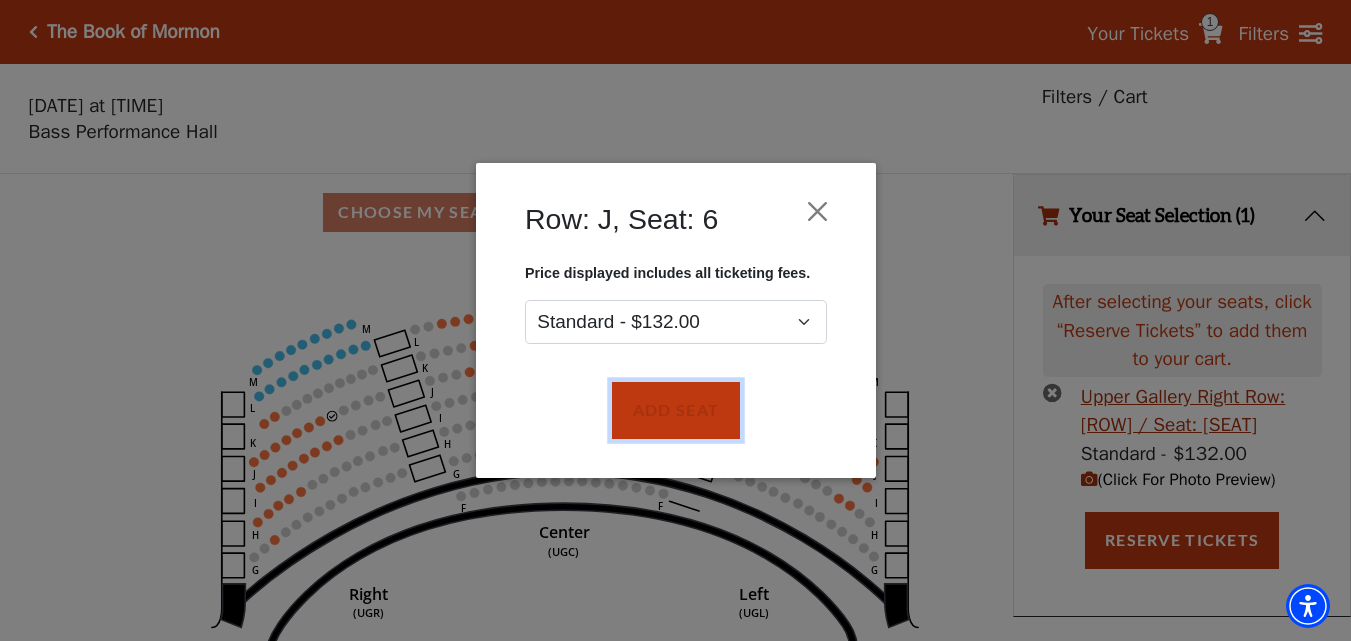 scroll, scrollTop: 38, scrollLeft: 0, axis: vertical 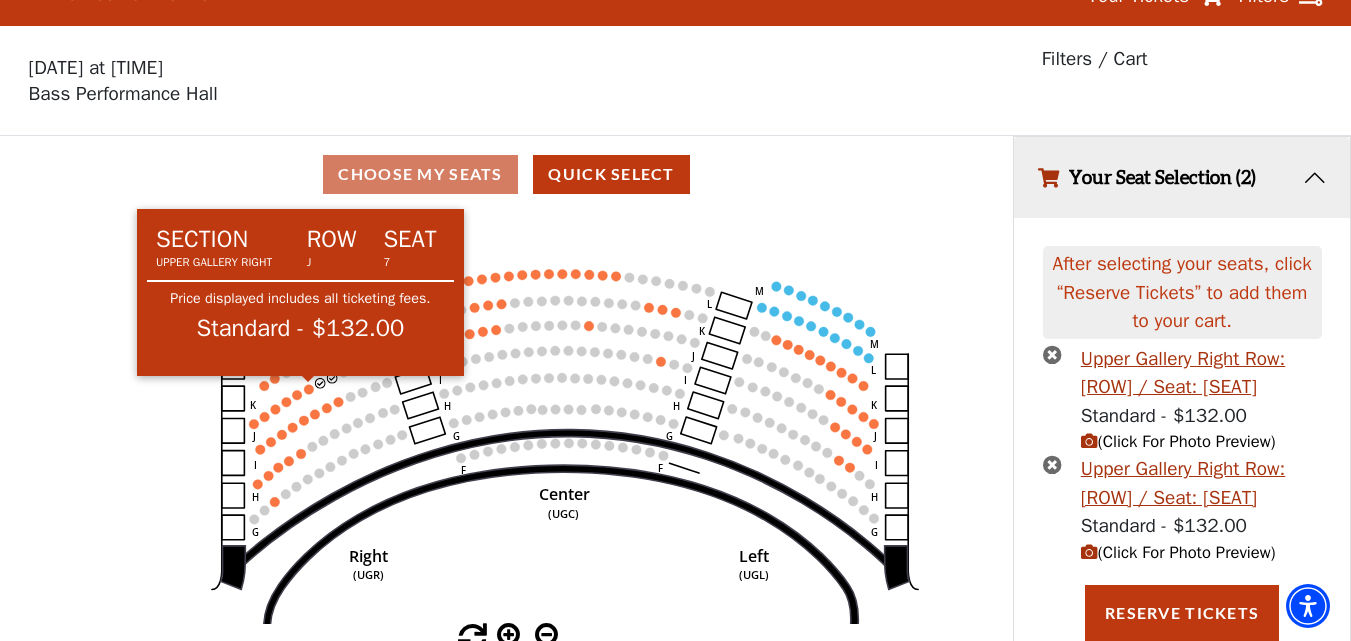 click 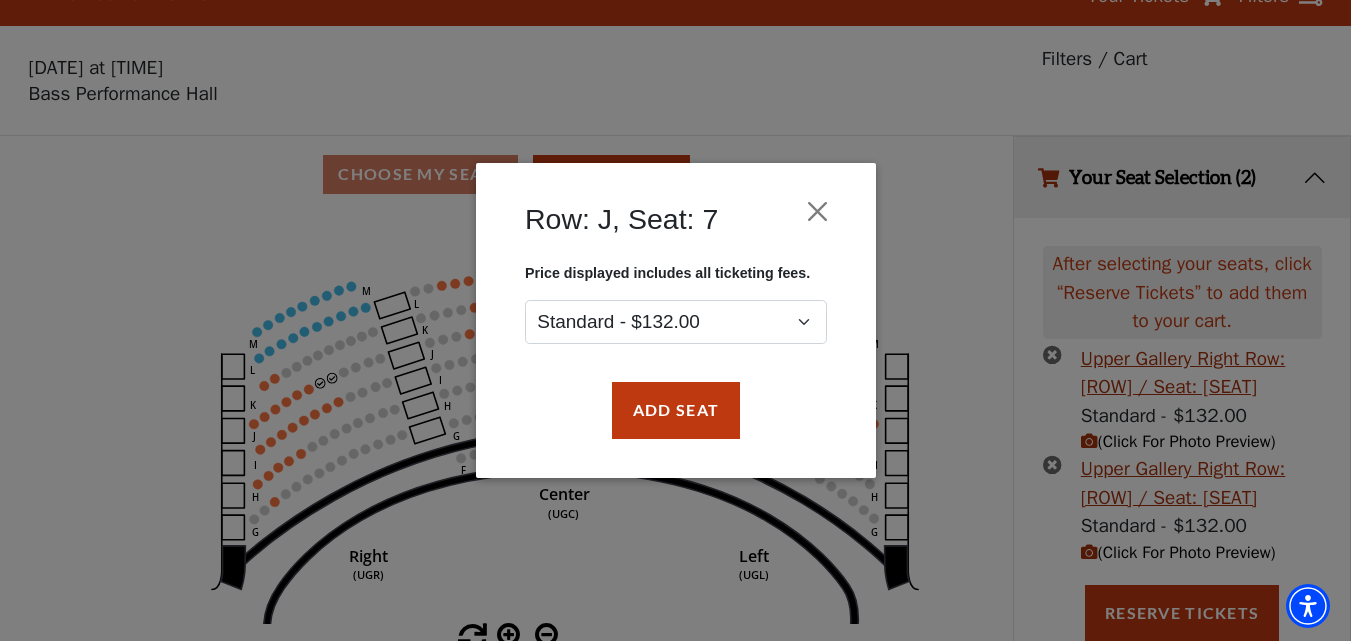 click on "Add Seat" at bounding box center (676, 411) 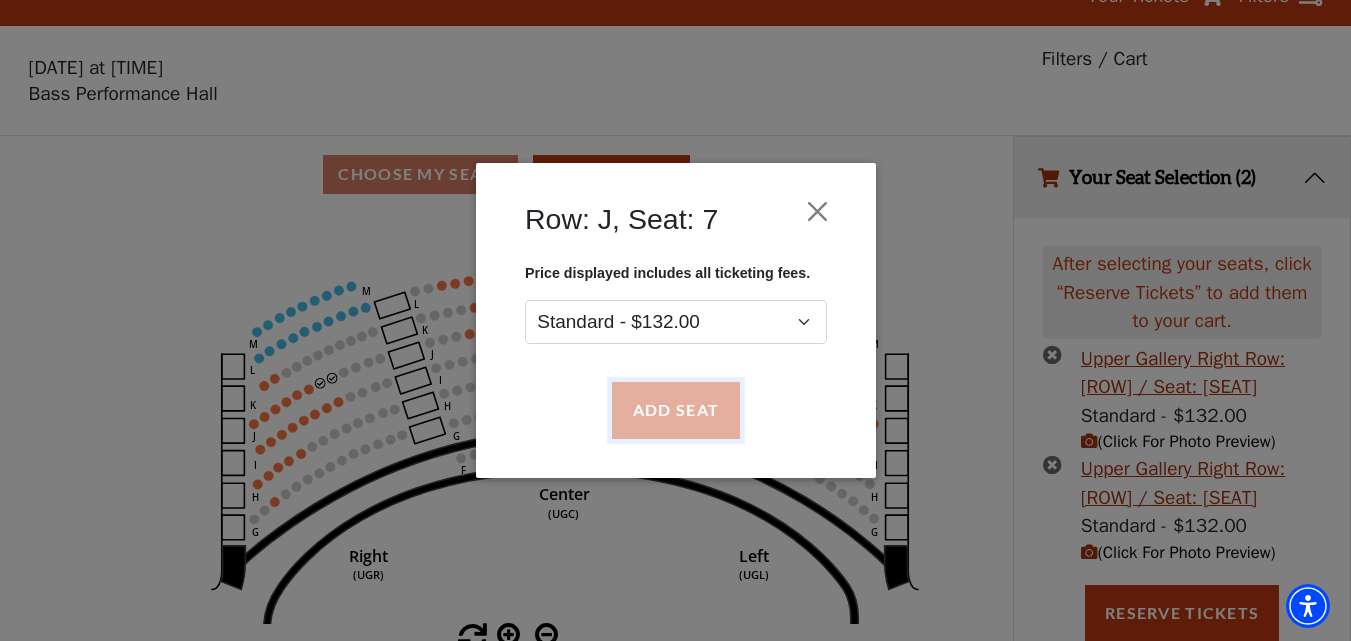 click on "Add Seat" at bounding box center (675, 411) 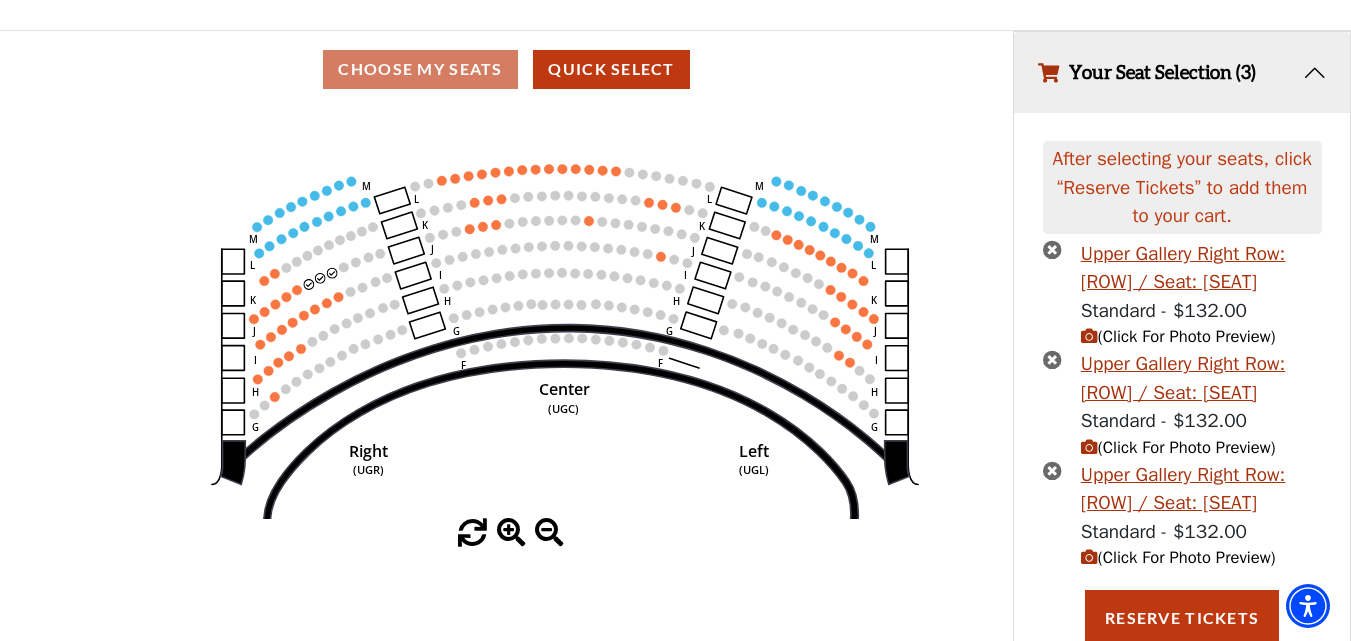 scroll, scrollTop: 149, scrollLeft: 0, axis: vertical 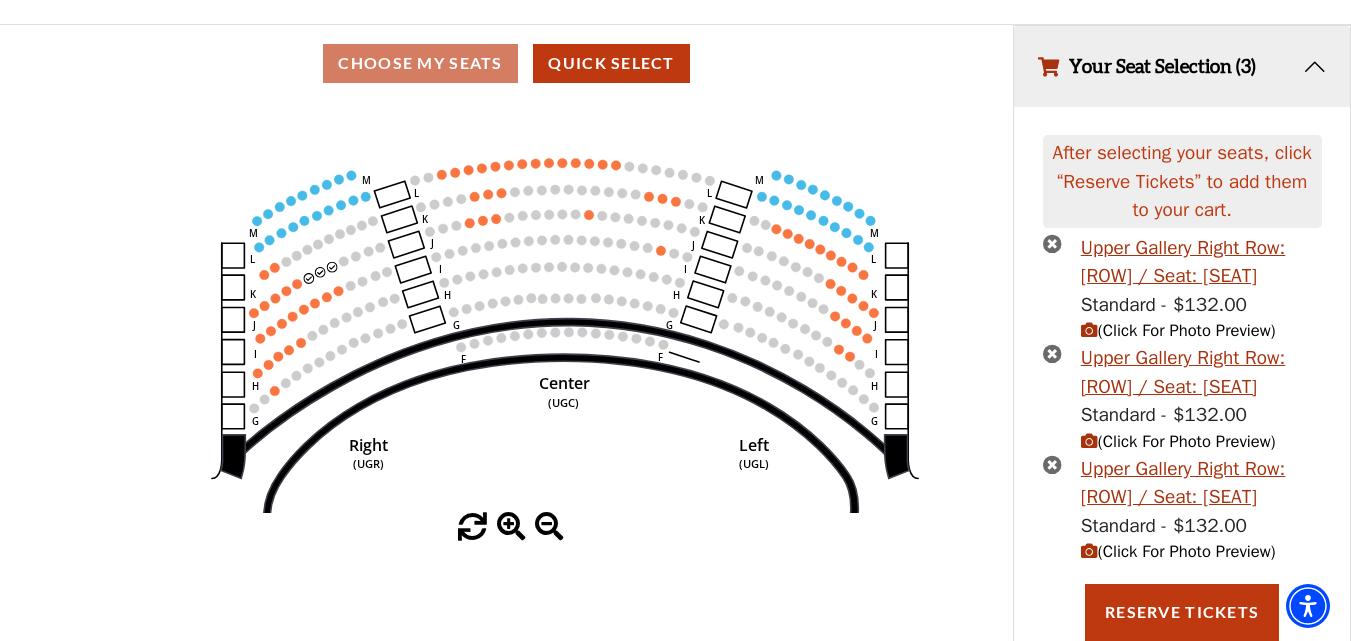 click 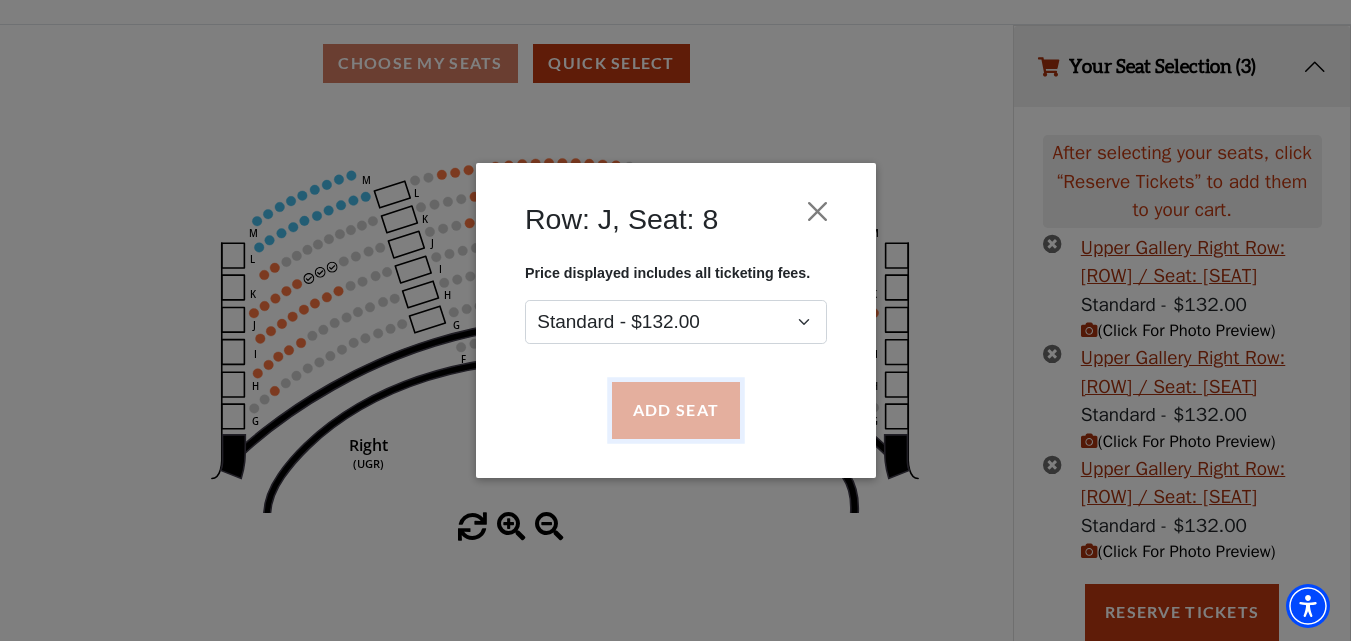 click on "Add Seat" at bounding box center (675, 411) 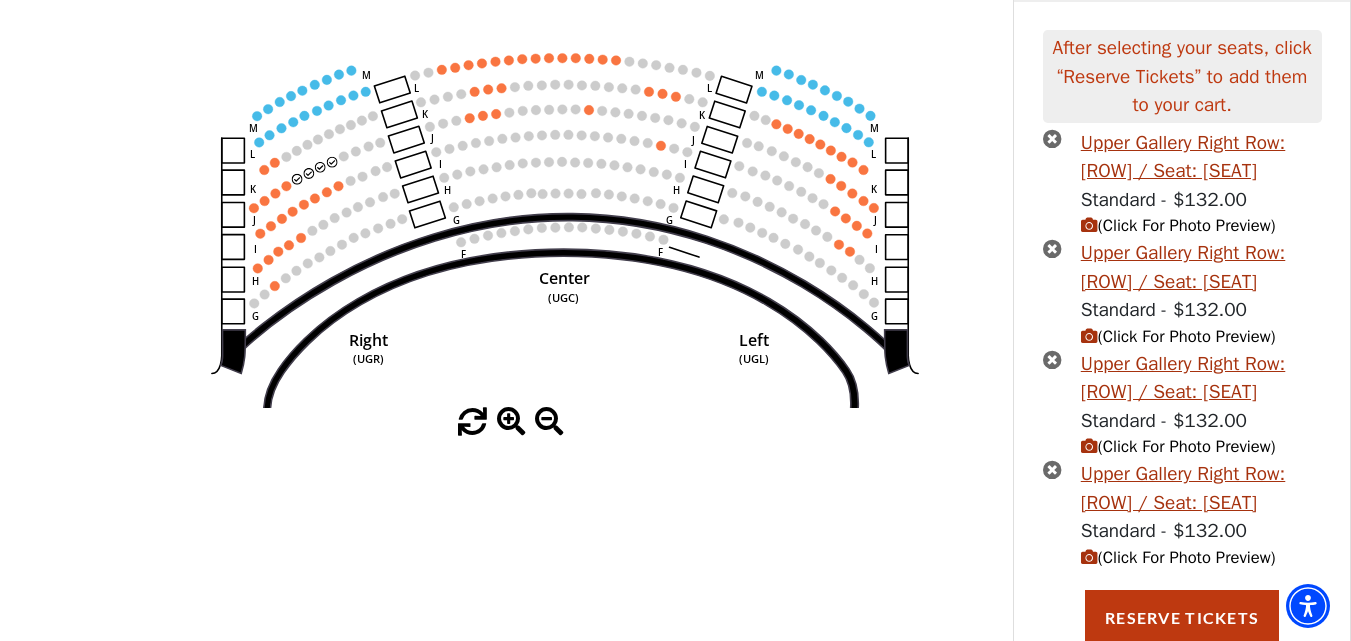 scroll, scrollTop: 259, scrollLeft: 0, axis: vertical 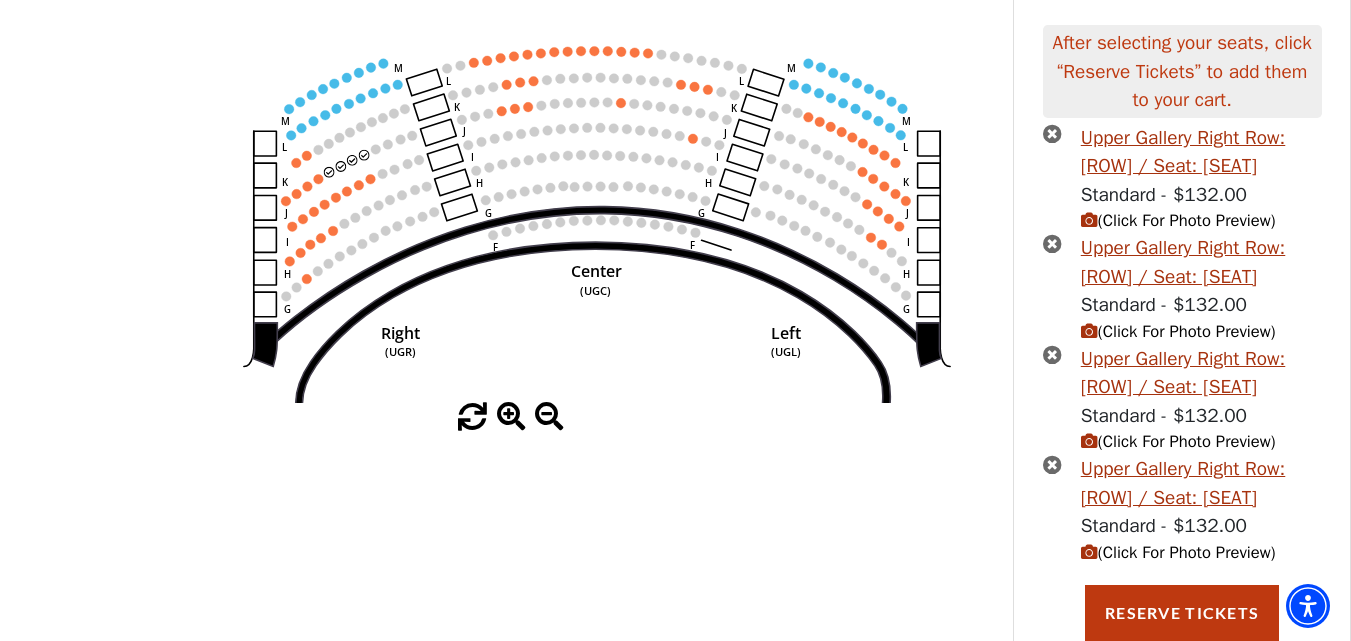 drag, startPoint x: 646, startPoint y: 323, endPoint x: 682, endPoint y: 306, distance: 39.812057 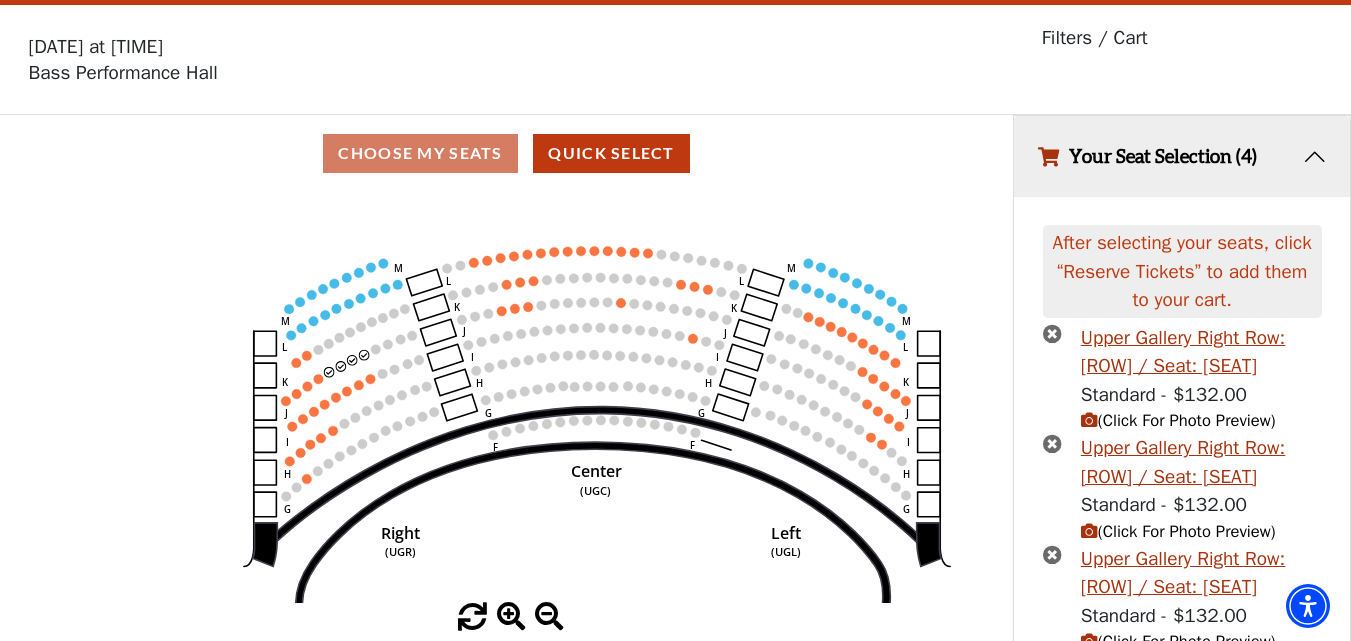 scroll, scrollTop: 0, scrollLeft: 0, axis: both 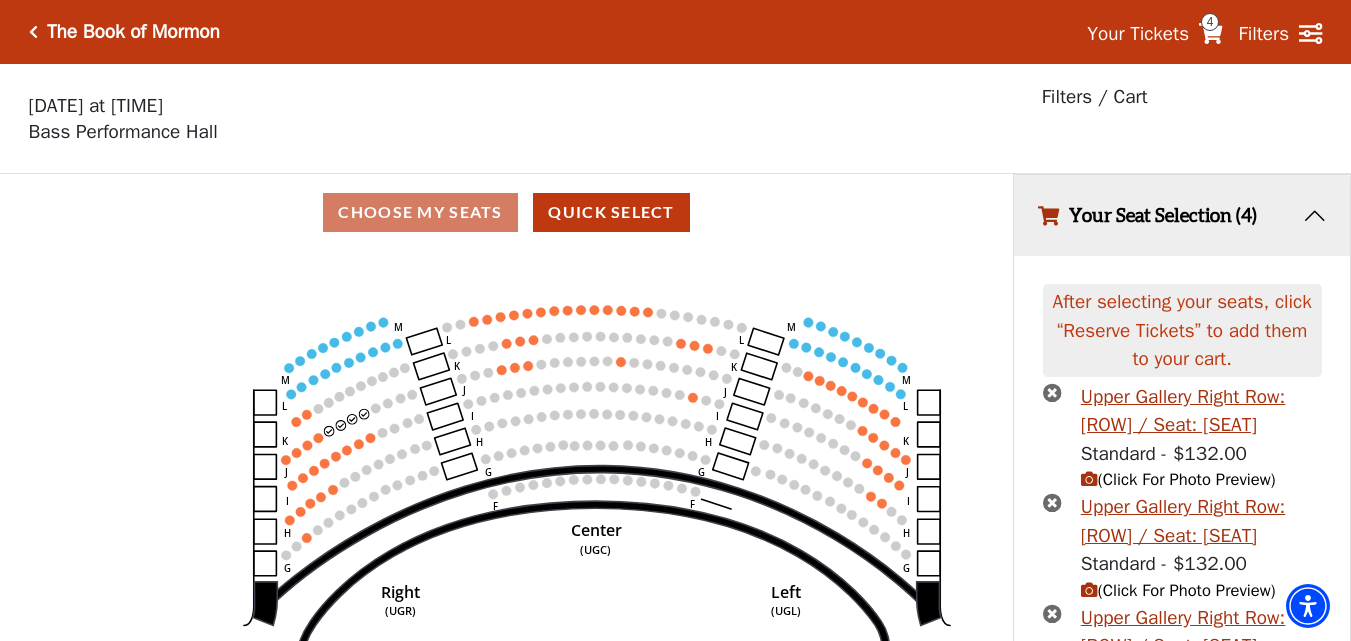 click on "Choose My Seats
Quick Select" at bounding box center (506, 212) 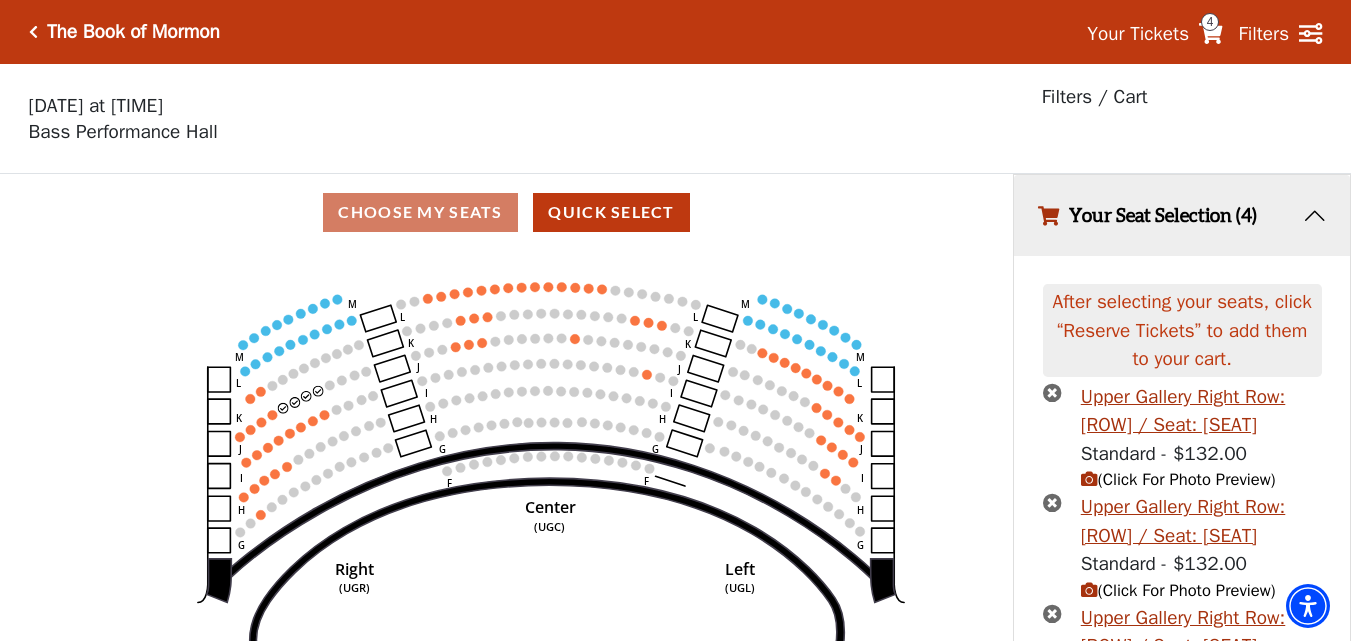 drag, startPoint x: 701, startPoint y: 531, endPoint x: 687, endPoint y: 525, distance: 15.231546 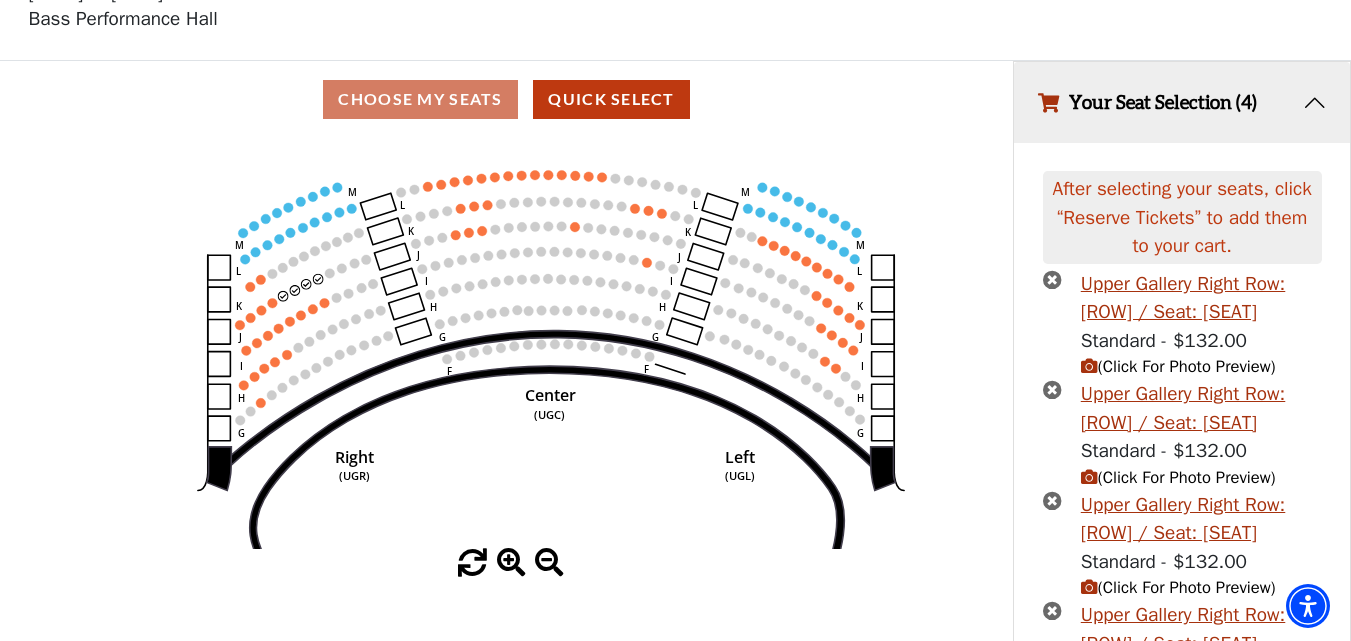 scroll, scrollTop: 0, scrollLeft: 0, axis: both 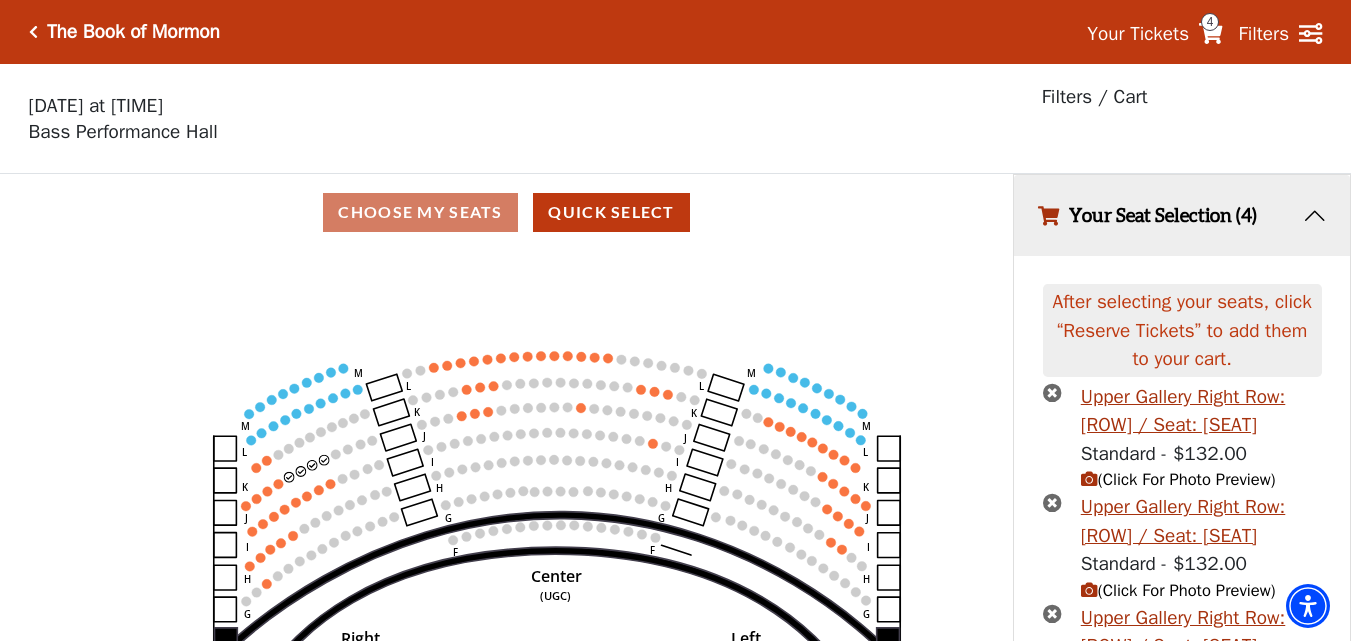 drag, startPoint x: 924, startPoint y: 343, endPoint x: 943, endPoint y: 493, distance: 151.19855 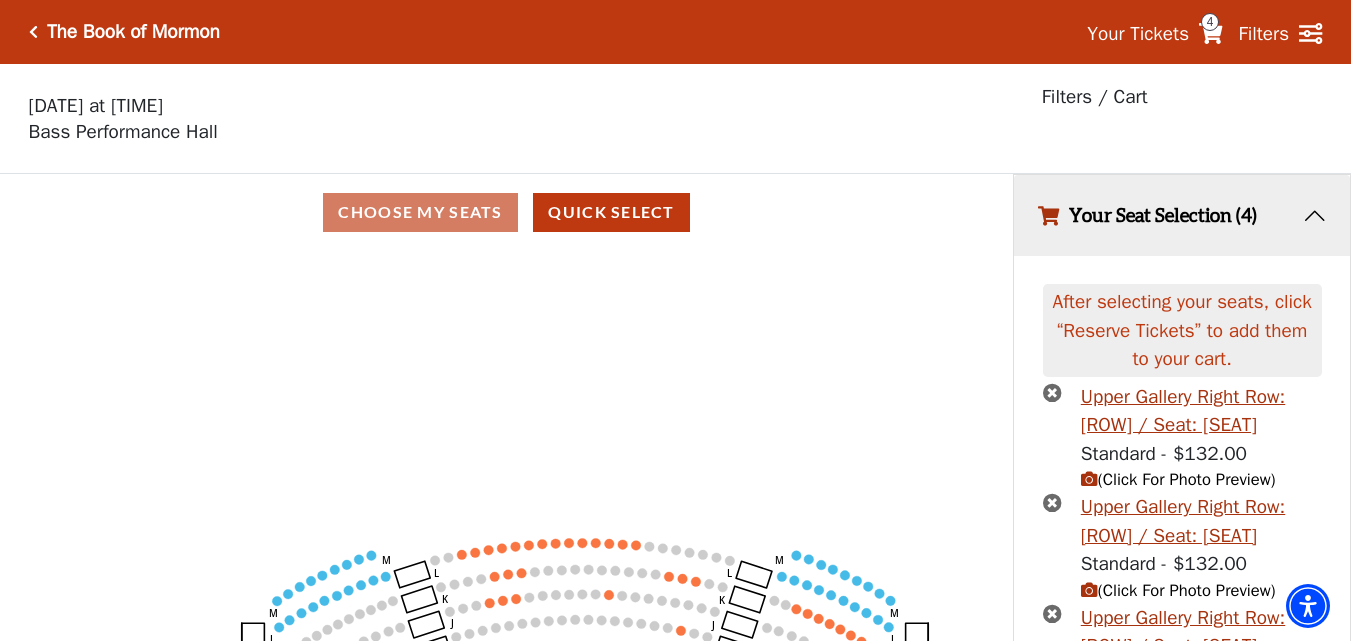 drag, startPoint x: 892, startPoint y: 379, endPoint x: 897, endPoint y: 507, distance: 128.09763 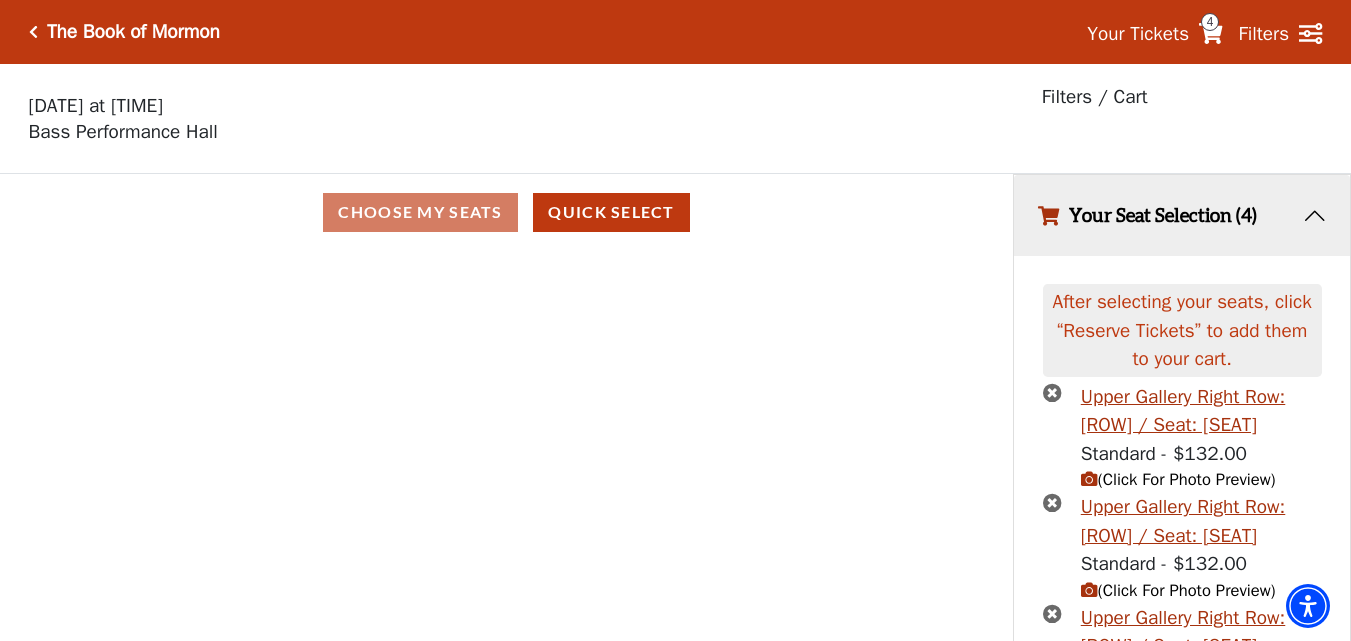 drag, startPoint x: 828, startPoint y: 339, endPoint x: 764, endPoint y: 157, distance: 192.92485 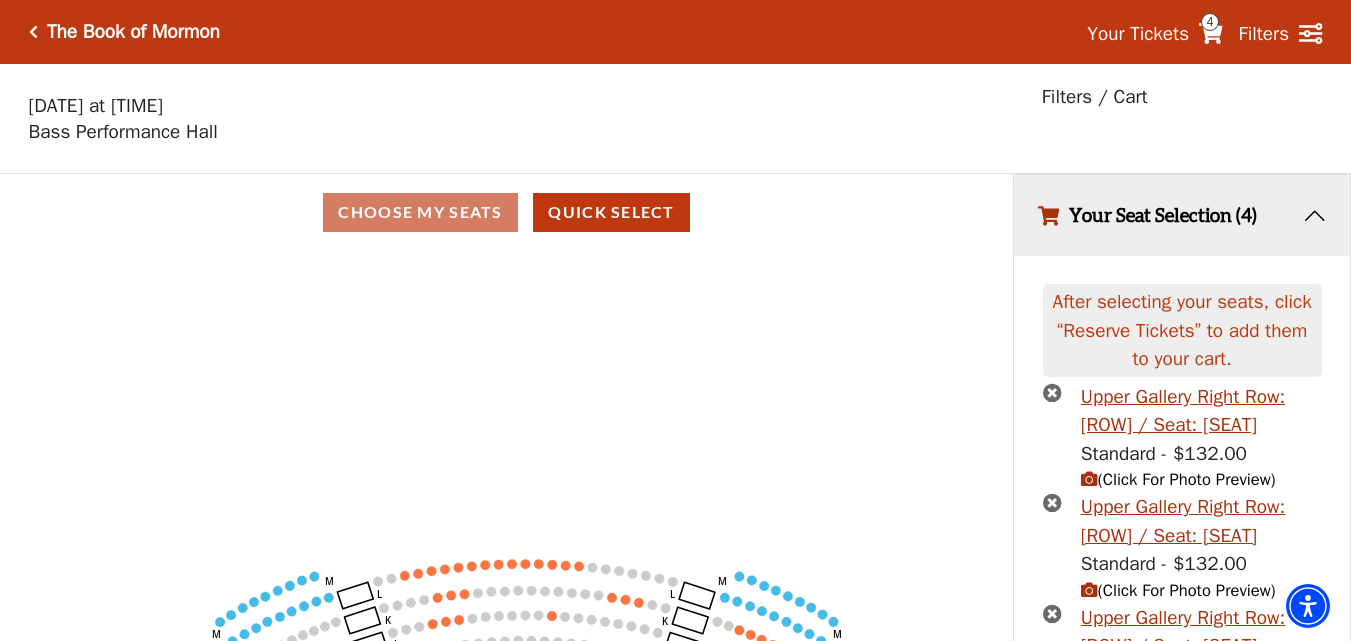 drag, startPoint x: 792, startPoint y: 391, endPoint x: 759, endPoint y: 145, distance: 248.20355 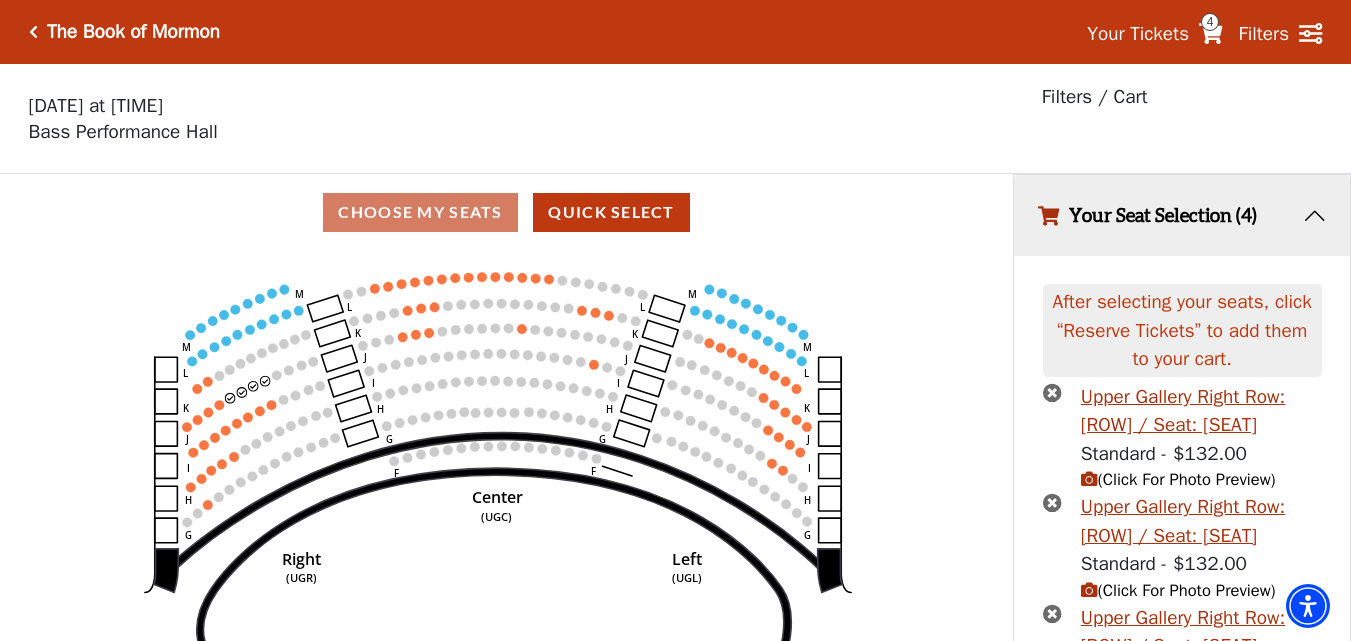 drag, startPoint x: 838, startPoint y: 365, endPoint x: 841, endPoint y: 281, distance: 84.05355 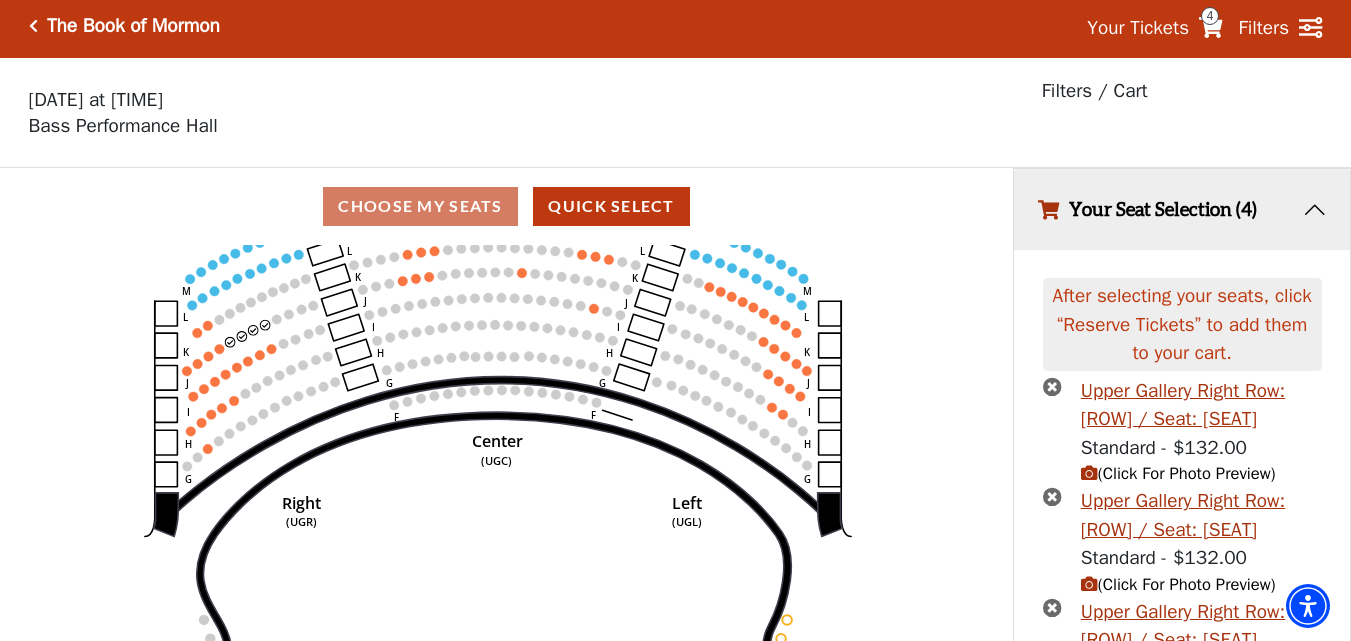 scroll, scrollTop: 0, scrollLeft: 0, axis: both 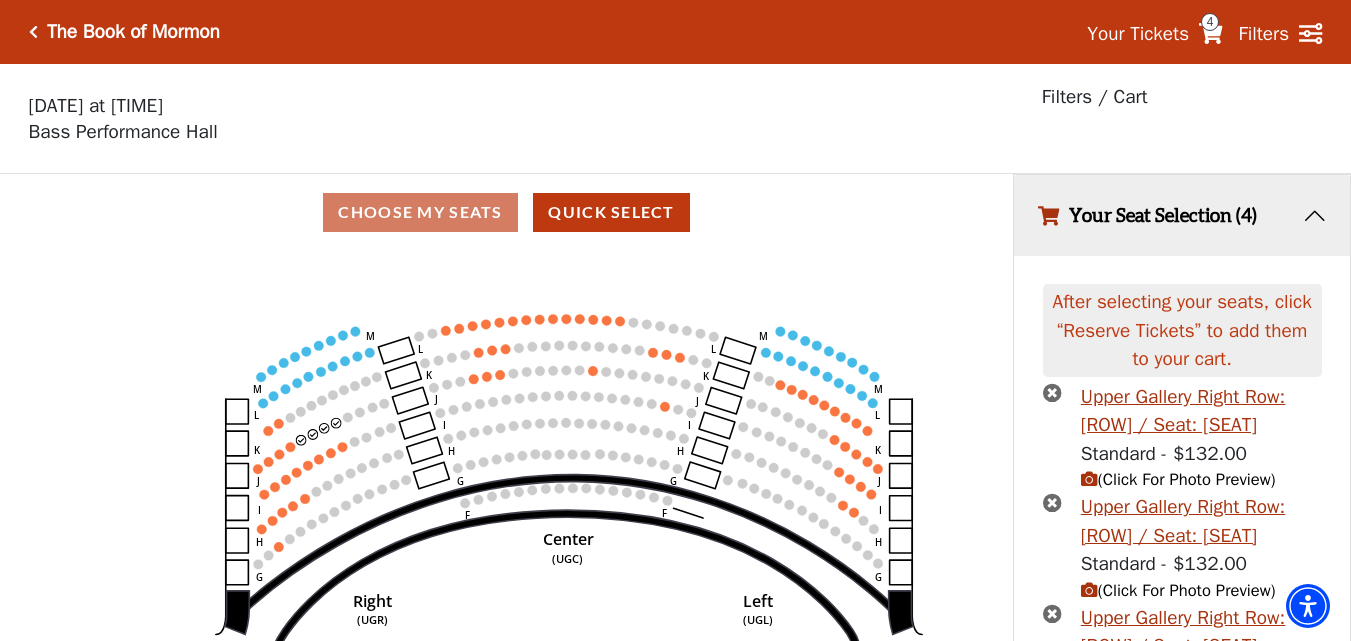 drag, startPoint x: 953, startPoint y: 348, endPoint x: 981, endPoint y: 369, distance: 35 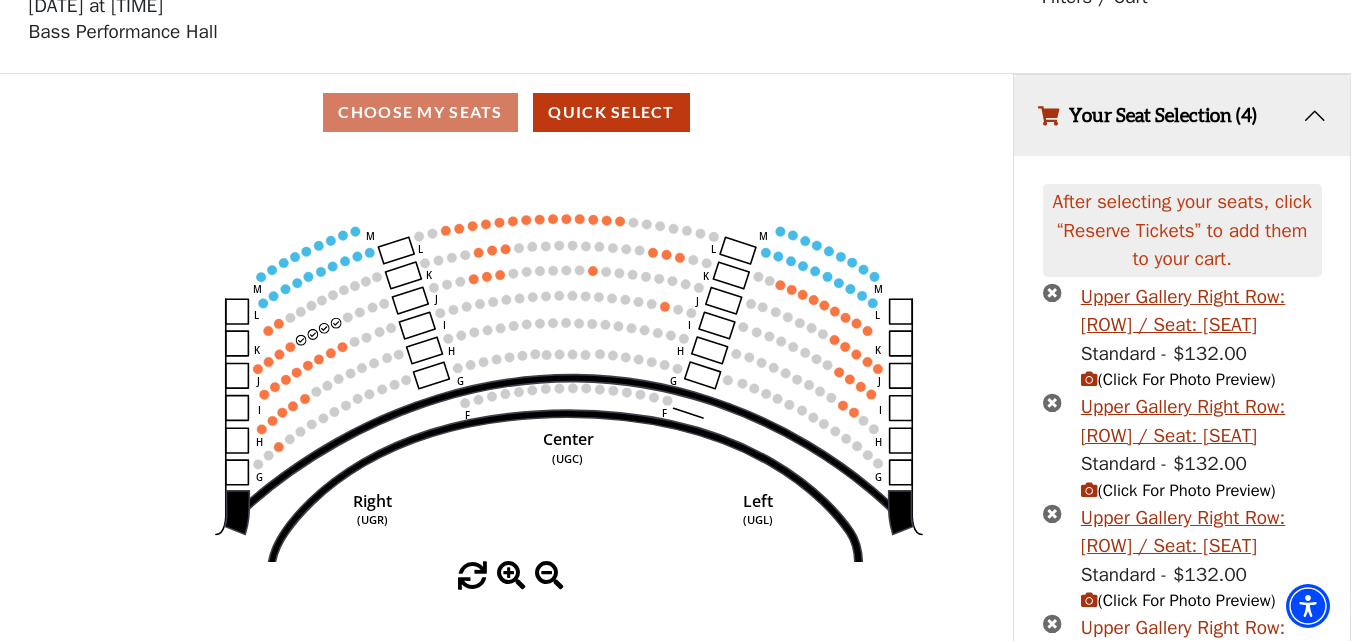 scroll, scrollTop: 308, scrollLeft: 0, axis: vertical 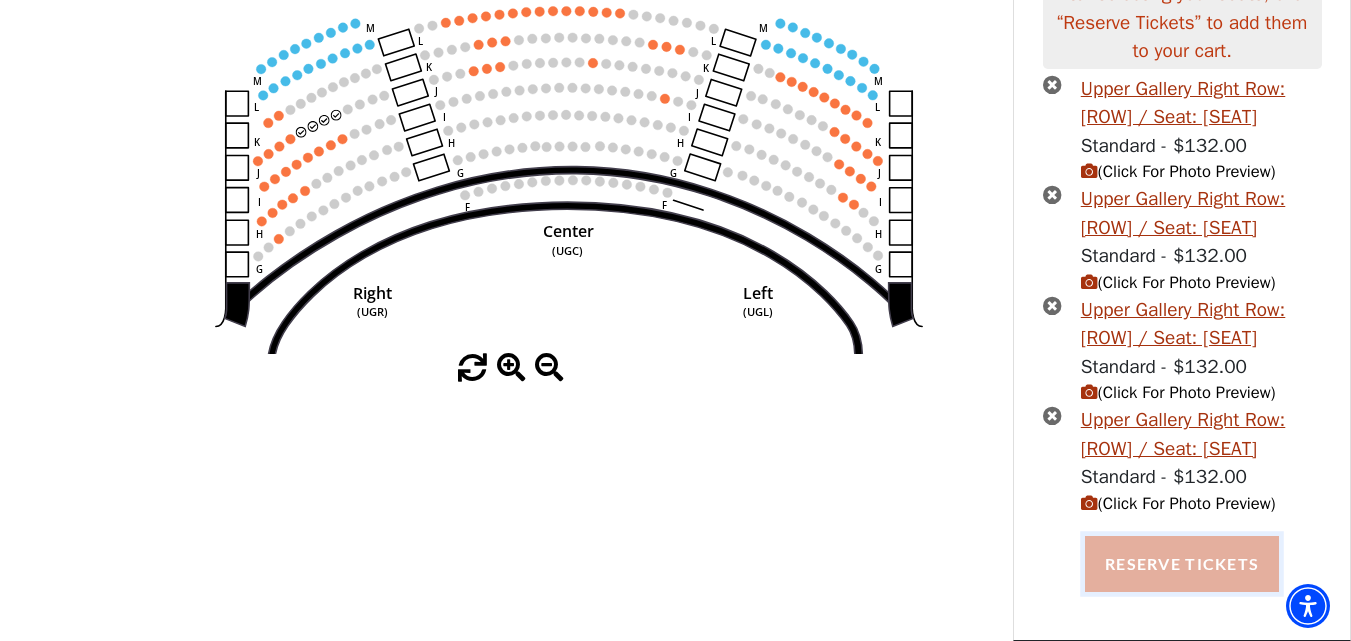 click on "Reserve Tickets" at bounding box center [1182, 564] 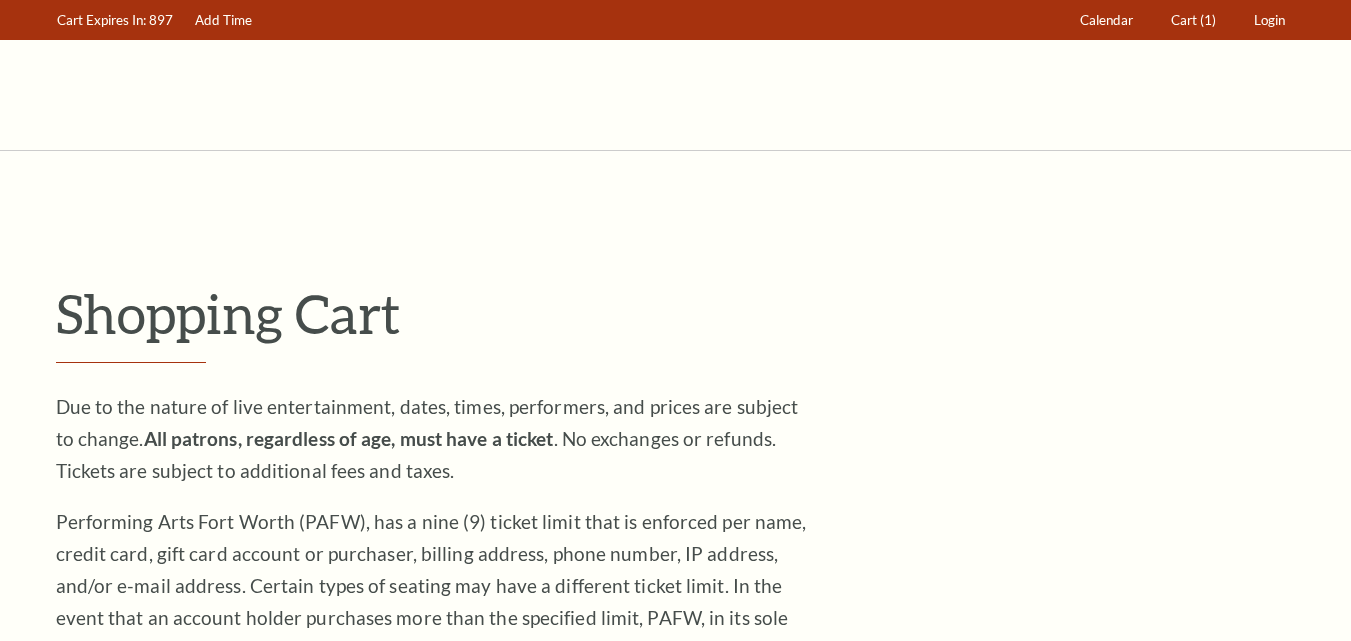 scroll, scrollTop: 0, scrollLeft: 0, axis: both 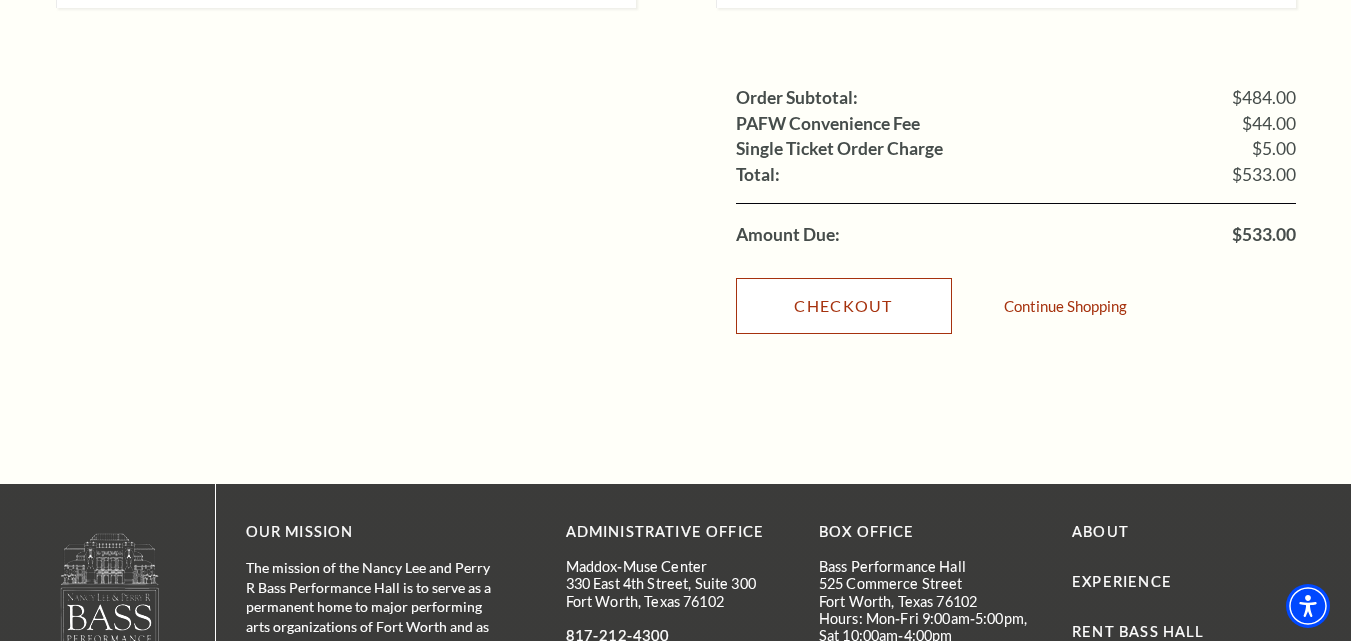 click on "Checkout" at bounding box center [844, 306] 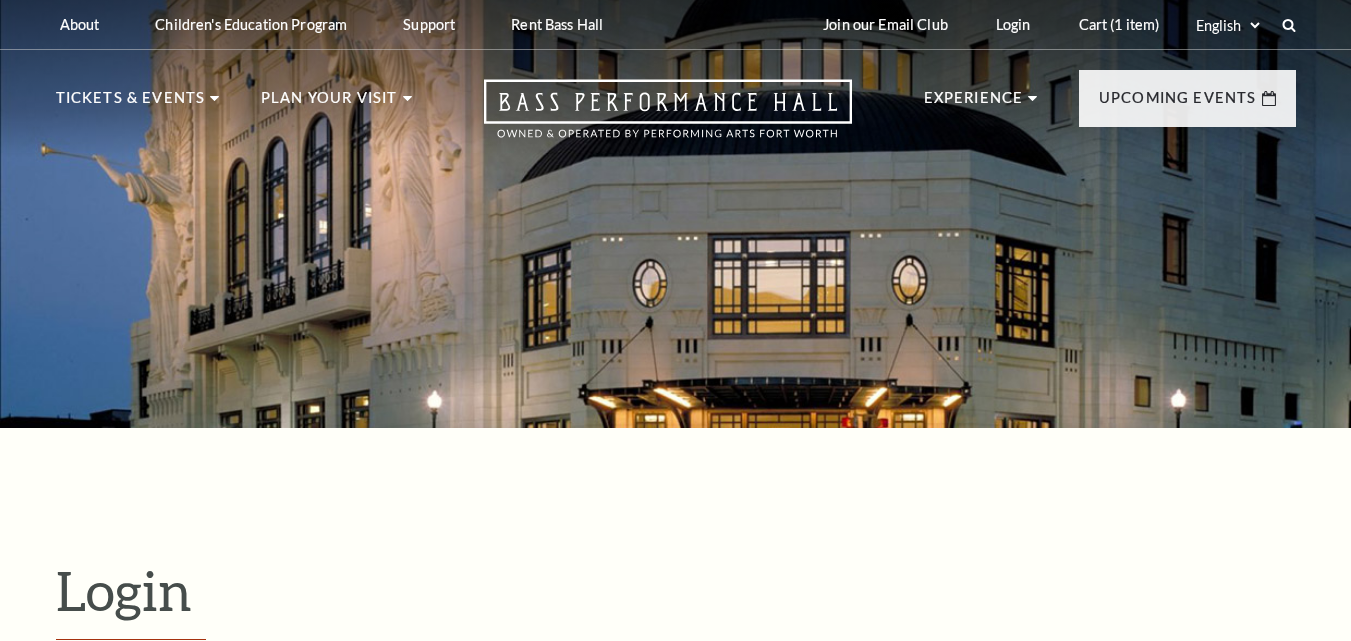 scroll, scrollTop: 558, scrollLeft: 0, axis: vertical 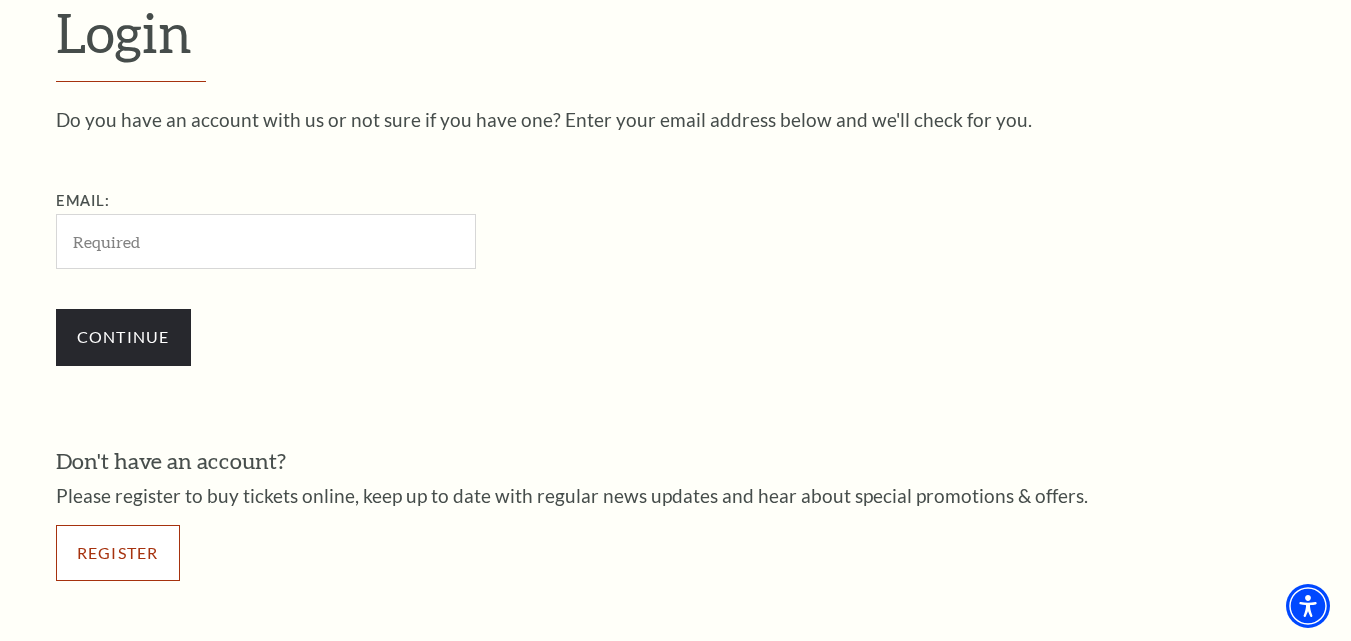 click on "Register" at bounding box center (118, 553) 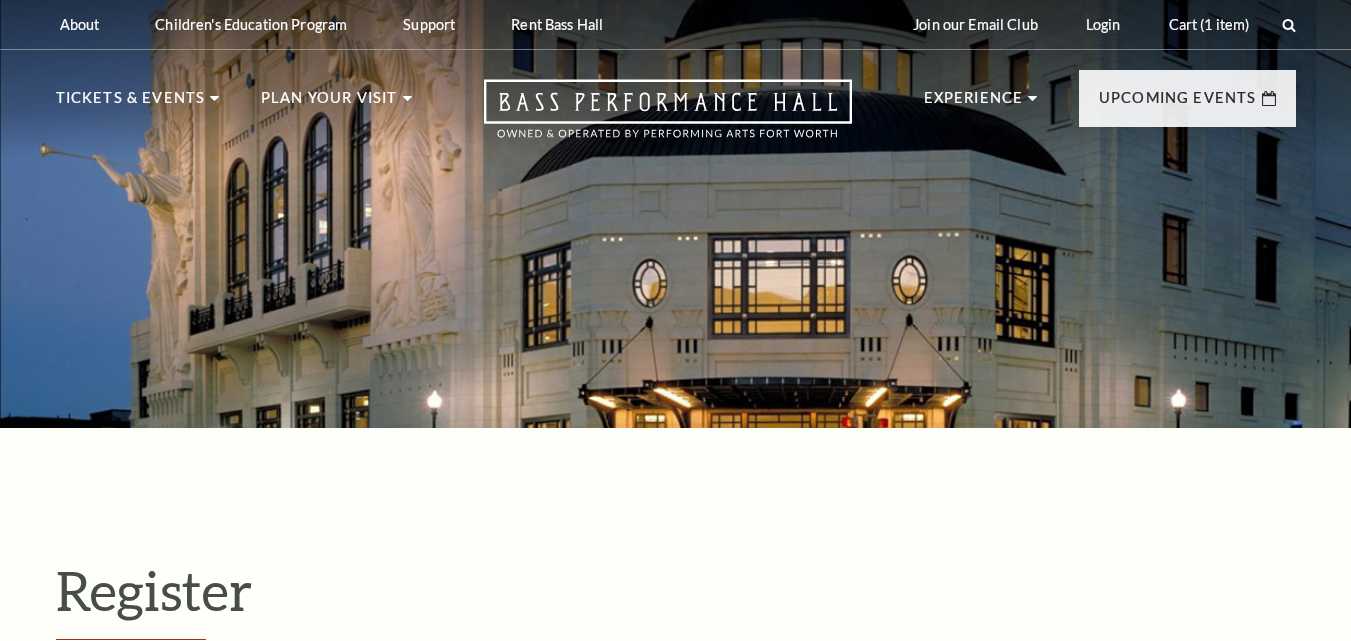 scroll, scrollTop: 0, scrollLeft: 0, axis: both 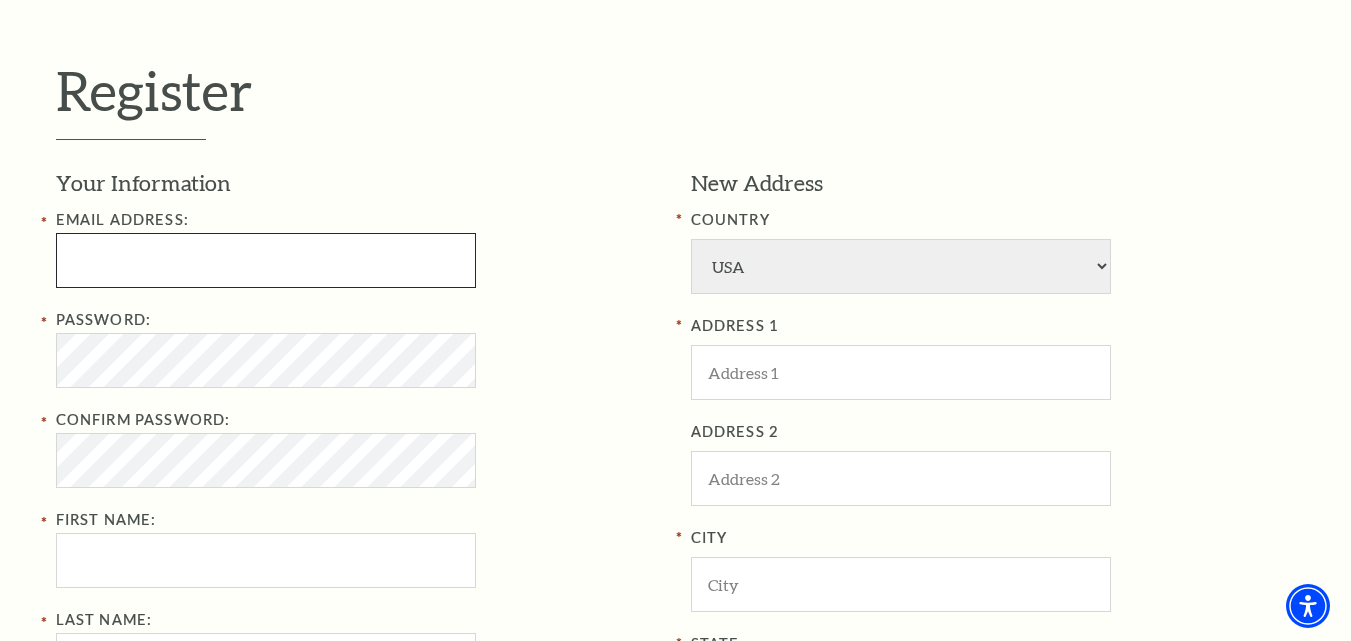 click at bounding box center [266, 260] 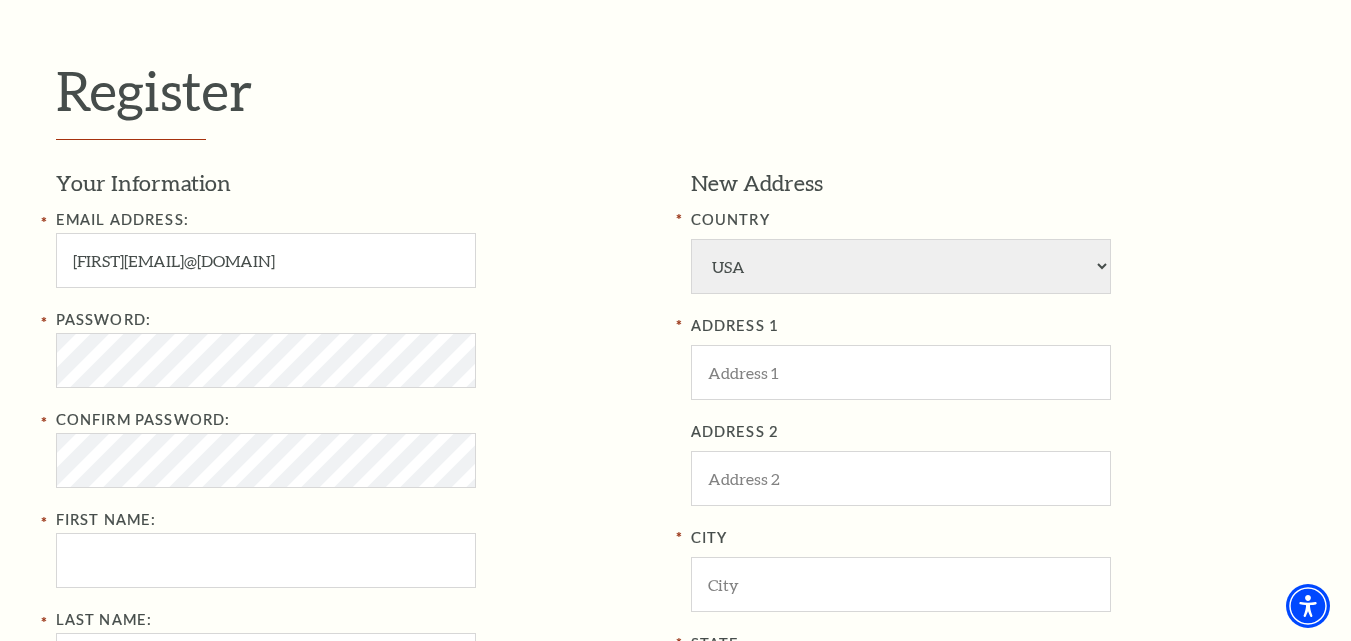 type on "[NAME]" 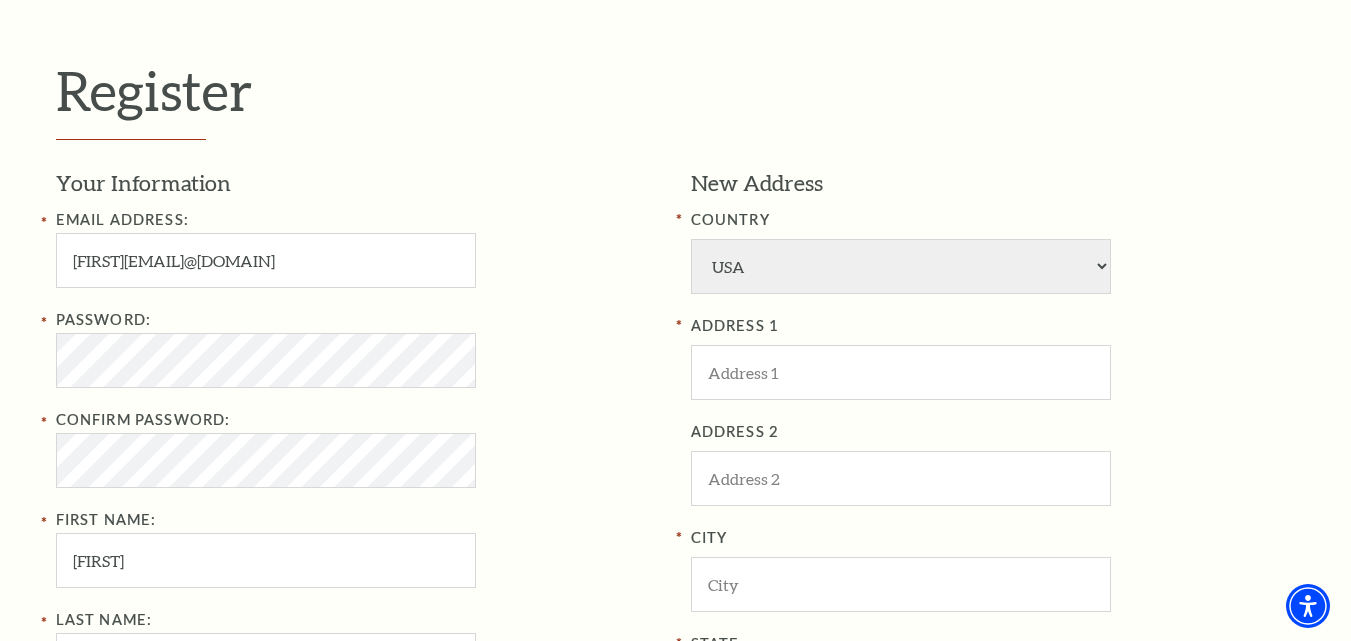 type on "[NAME]" 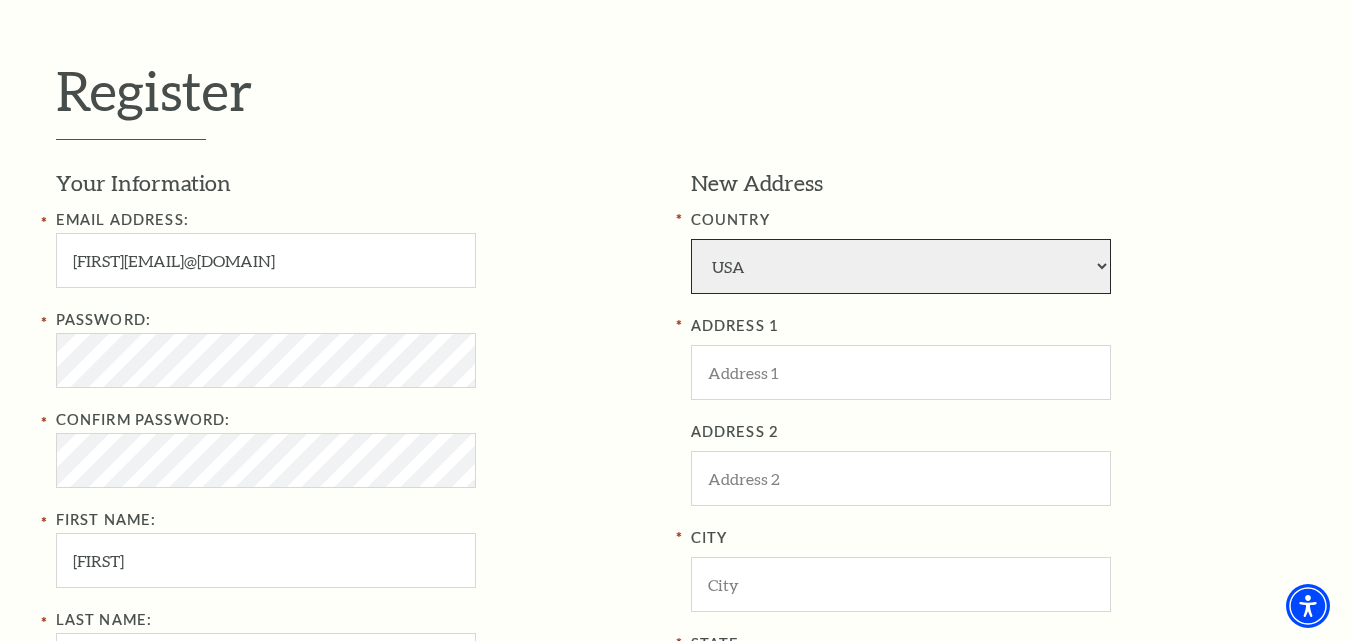 select on "92" 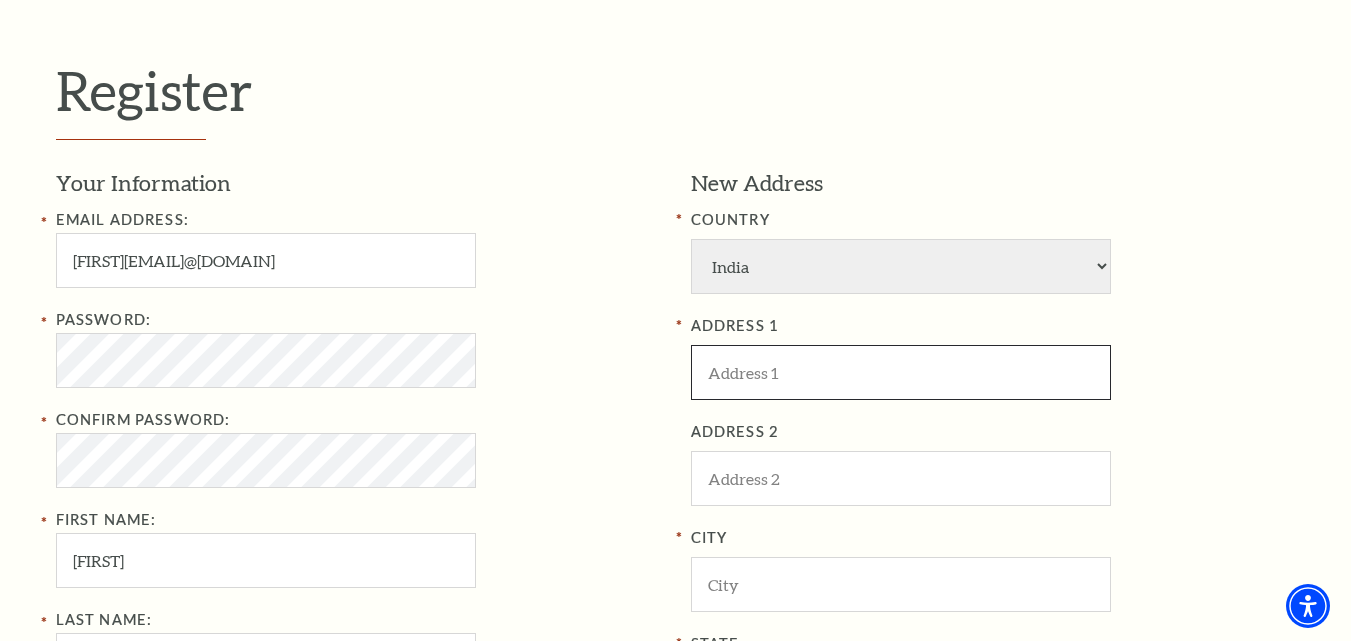 type on "tgeyhryjfhd, tfytf" 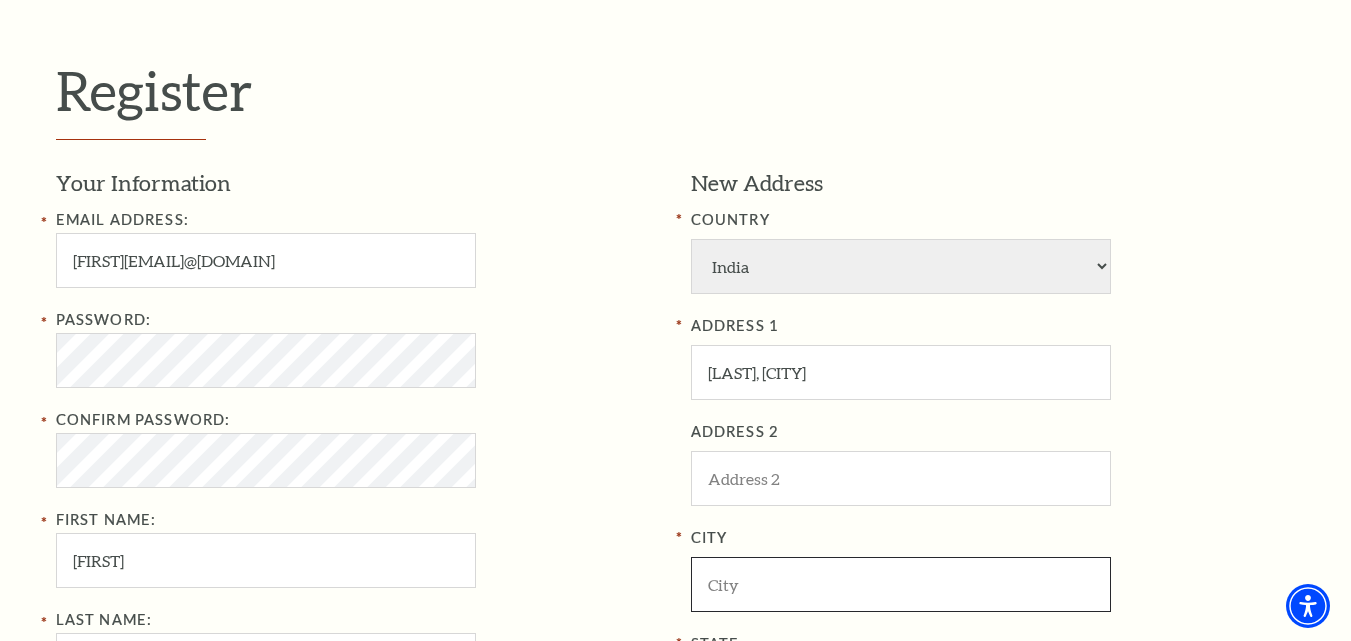 type on "OR" 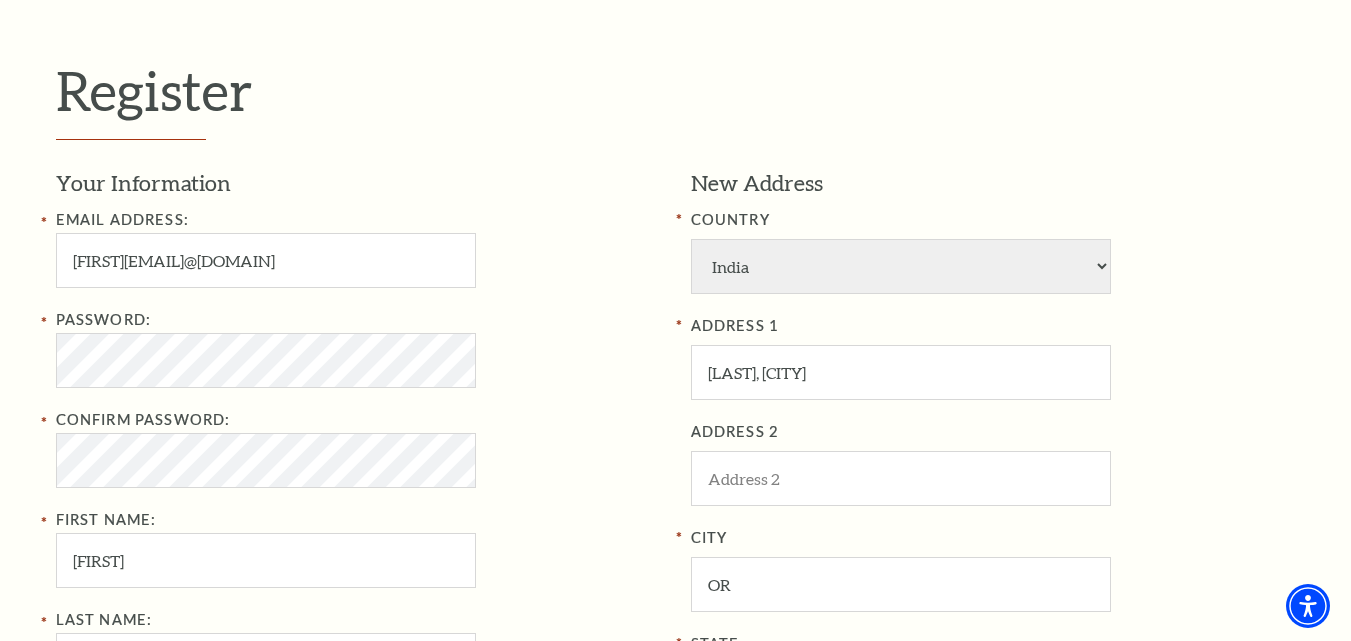 type on "[POSTAL_CODE]" 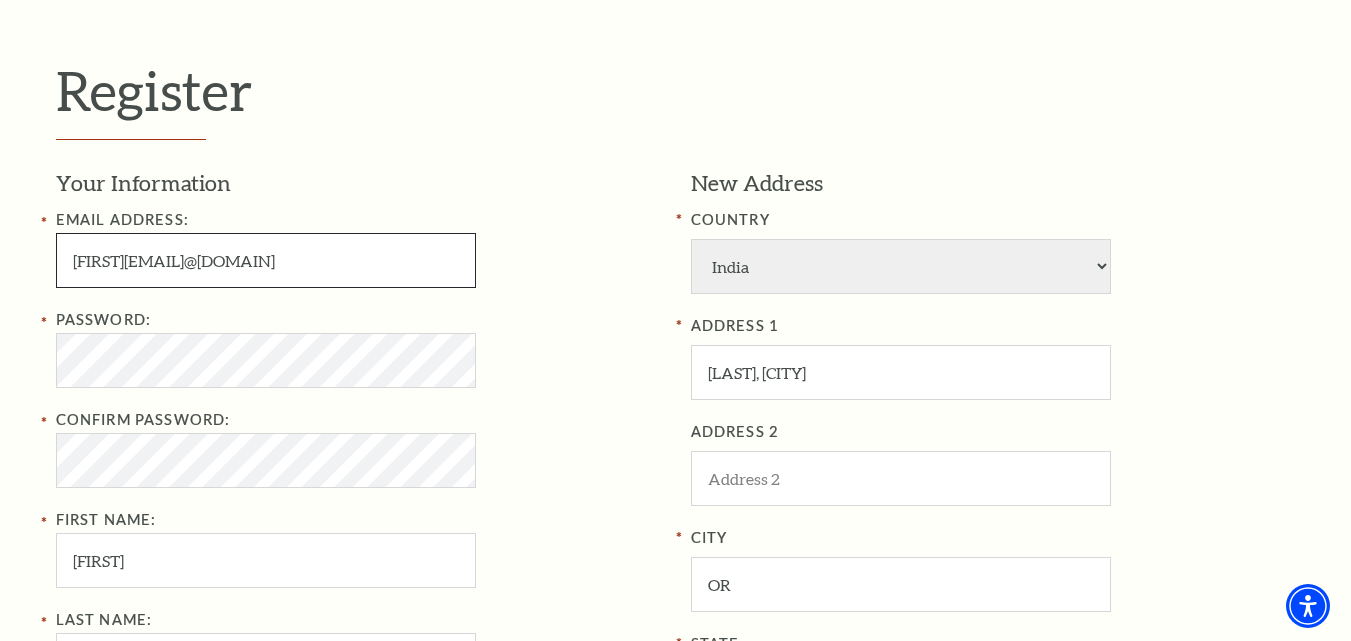 type on "904-080-612" 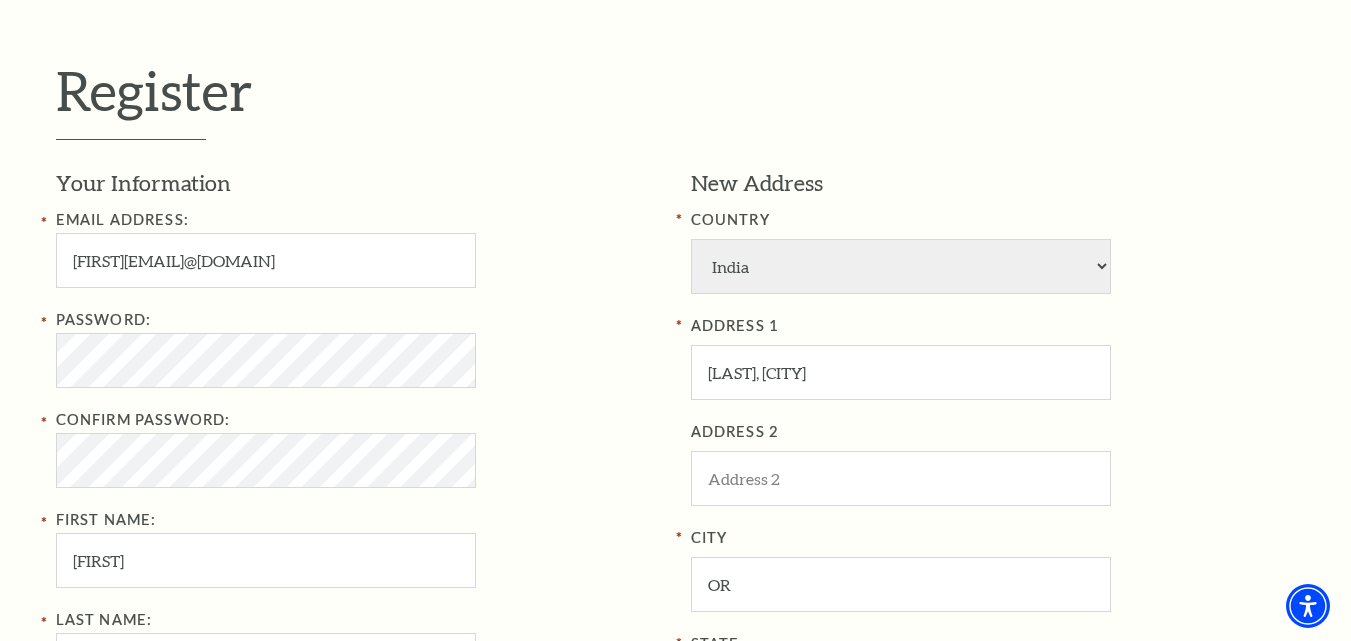 type on "904-080-612" 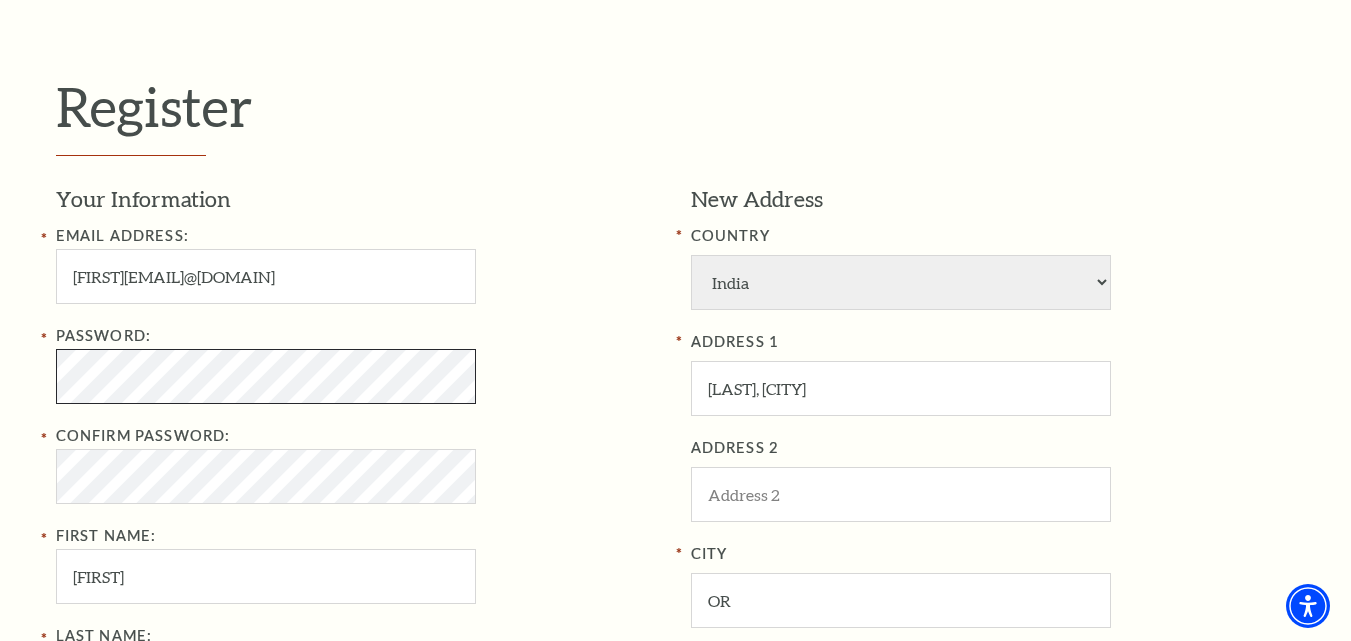 scroll, scrollTop: 500, scrollLeft: 0, axis: vertical 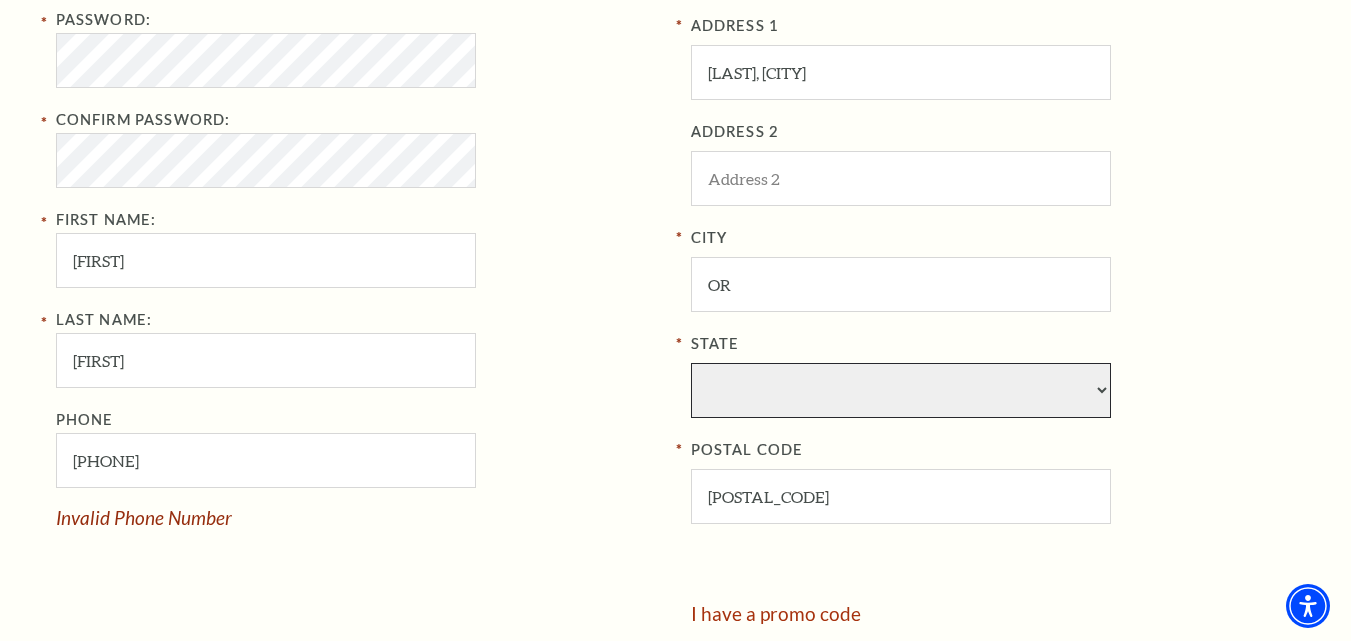 click on "State" at bounding box center [901, 390] 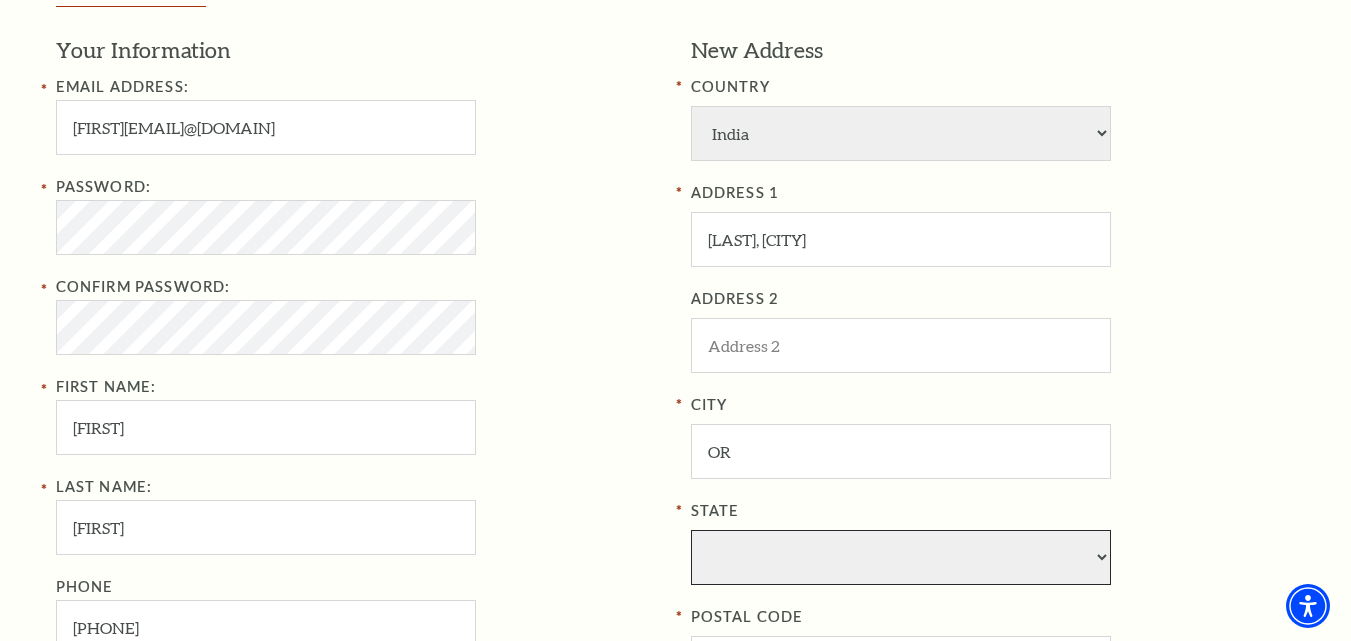 scroll, scrollTop: 600, scrollLeft: 0, axis: vertical 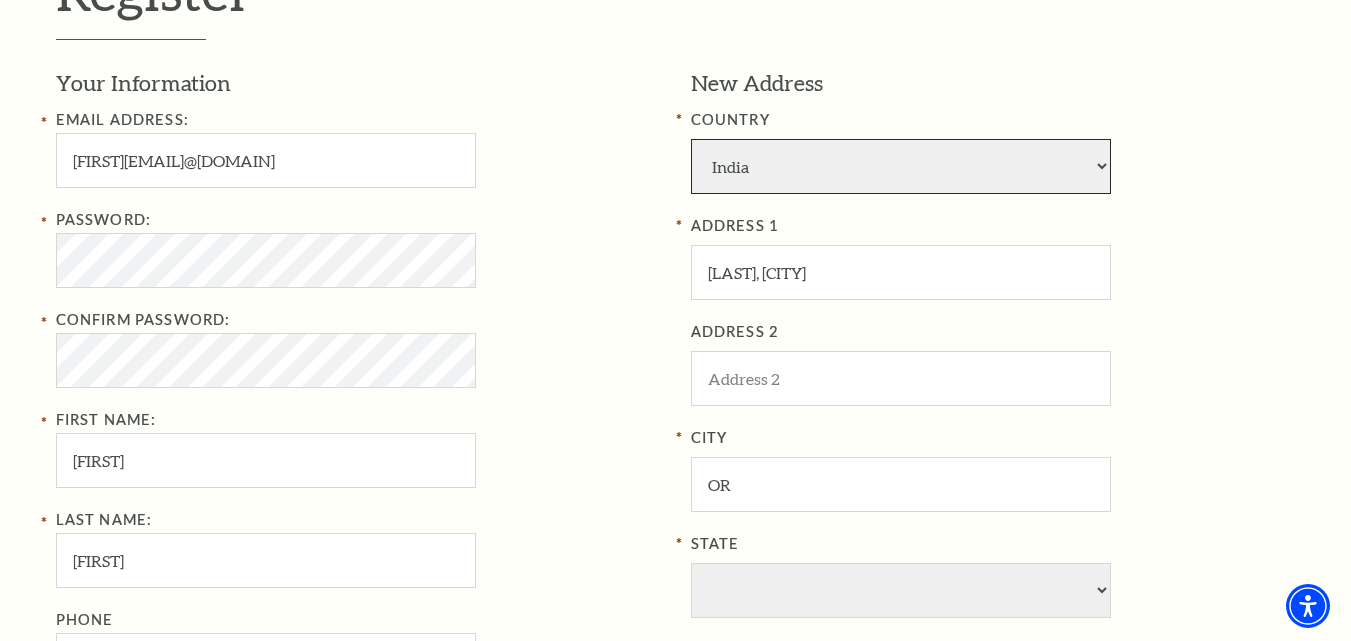 click on "Afghanistan Albania Algeria Andorra Angola Antigua and Barbuda Argentina Aruba Australia Austria Azores Bahamas Bahrain Bangladesh Barbados Belgium Belize Benin Bermuda Bhutan Bolivia Botswana Brazil British Virgin Islnd Brunei Darussalam Bulgaria Burkina Faso Burma Burundi Cameroon Canada Canal Zone Canary Islands Cape Verde Cayman Islands Central African Rep Chad Channel Islands Chile Colombia Comoros Confed of Senegambia Congo Cook Islands Costa Rica Croatia Cuba Curacao Cyprus Czechoslovakia Dahomey Denmark Djibouti Dm People's Rp Korea Dominica Dominican Republic Ecuador Egypt El Salvador England Equatorial Guinea Estonia Ethiopia Faeroe Islands Falkland Islands Fed Rep of Germany Fiji Finland France French Guiana French Polynesia Gabon Germany Ghana Gibraltar Gilbert & Ellice Is Greece Greenland Grenada Guadaloupe Guatemala Guinea Guinea-Bissau Guyana Haiti Honduras Hong Kong Hungary Iceland India Indonesia Iran Iraq Ireland Isle Of Man Israel Italy Ivory Coast Jamaica Japan Jordan Kampuchea Kenya Laos" at bounding box center (901, 166) 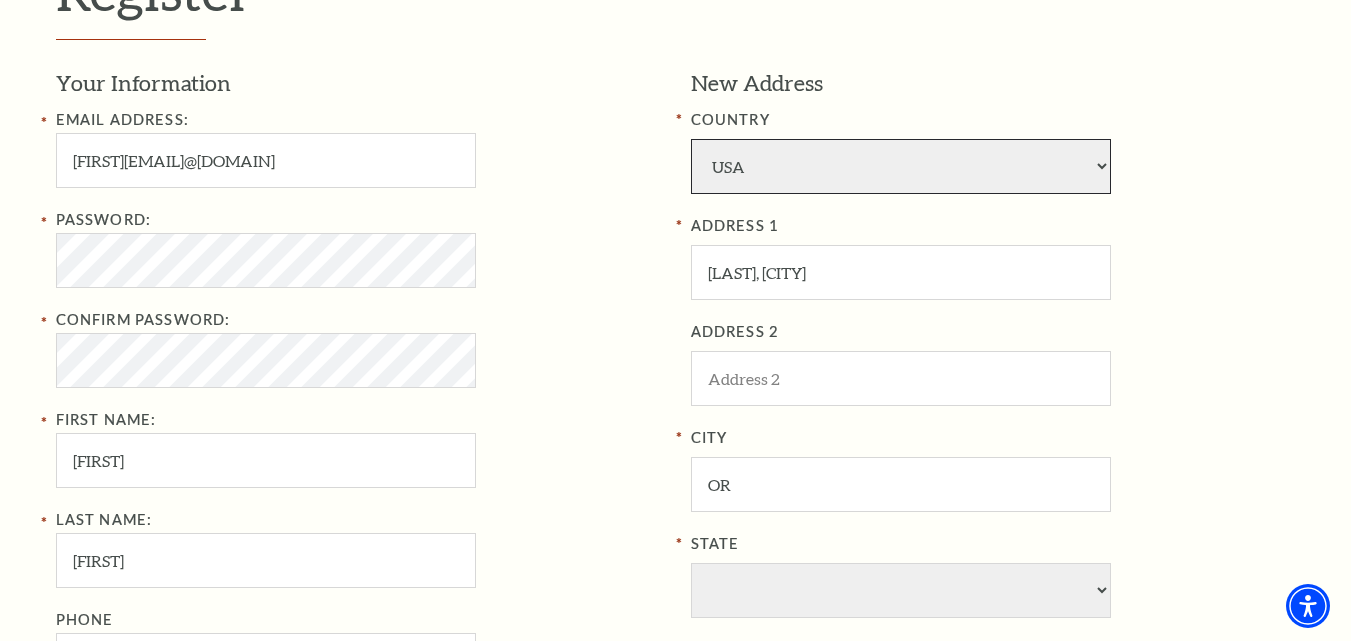 click on "Afghanistan Albania Algeria Andorra Angola Antigua and Barbuda Argentina Aruba Australia Austria Azores Bahamas Bahrain Bangladesh Barbados Belgium Belize Benin Bermuda Bhutan Bolivia Botswana Brazil British Virgin Islnd Brunei Darussalam Bulgaria Burkina Faso Burma Burundi Cameroon Canada Canal Zone Canary Islands Cape Verde Cayman Islands Central African Rep Chad Channel Islands Chile Colombia Comoros Confed of Senegambia Congo Cook Islands Costa Rica Croatia Cuba Curacao Cyprus Czechoslovakia Dahomey Denmark Djibouti Dm People's Rp Korea Dominica Dominican Republic Ecuador Egypt El Salvador England Equatorial Guinea Estonia Ethiopia Faeroe Islands Falkland Islands Fed Rep of Germany Fiji Finland France French Guiana French Polynesia Gabon Germany Ghana Gibraltar Gilbert & Ellice Is Greece Greenland Grenada Guadaloupe Guatemala Guinea Guinea-Bissau Guyana Haiti Honduras Hong Kong Hungary Iceland India Indonesia Iran Iraq Ireland Isle Of Man Israel Italy Ivory Coast Jamaica Japan Jordan Kampuchea Kenya Laos" at bounding box center (901, 166) 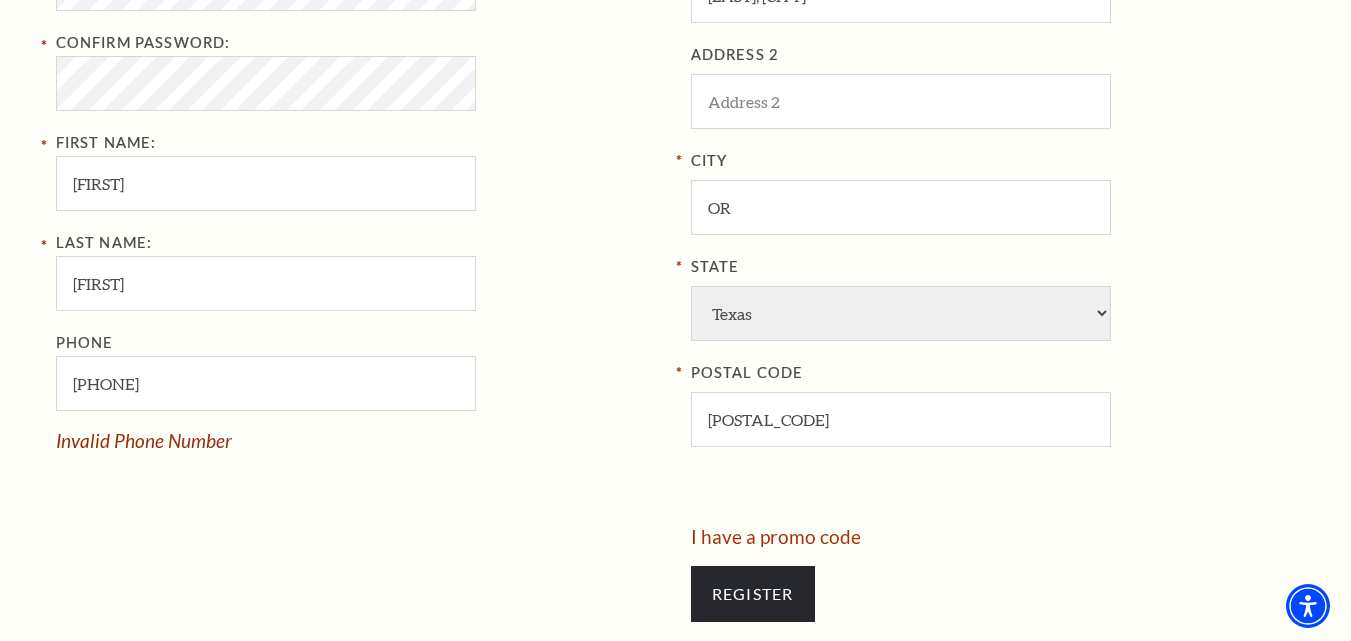 scroll, scrollTop: 900, scrollLeft: 0, axis: vertical 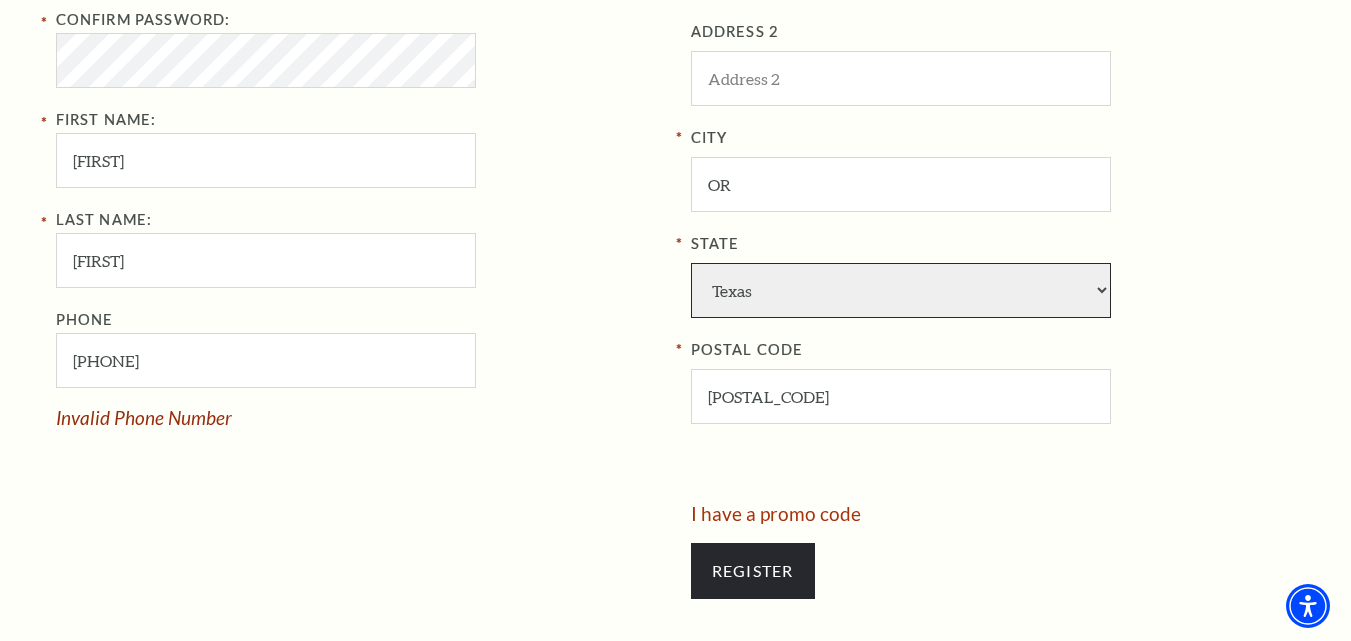 click on "Alabama Alaska American Embassy American Embassy American Samoa Arizona Arkansas Armed Forces California Colorado Connecticut D.C. Delaware Florida Georgia Guam Hawaii Idaho Illinois Indiana Iowa Kansas Kentucky Louisiana Maine Marshall Islands Maryland Massachusetts Michigan Micronesia Minnesota Mississippi Missouri Montana Nebraska Nevada New Hampshire New Jersey New Mexico New York North Carolina North Dakota Northern Mariana Is. Ohio Oklahoma Oregon Palau Pennsylvania Puerto Rico Rhode Island South Carolina South Dakota Tennessee Texas Trust Territories Utah Vermont Virgin Islands Virginia Washington West Virginia Wisconsin Wyoming" at bounding box center [901, 290] 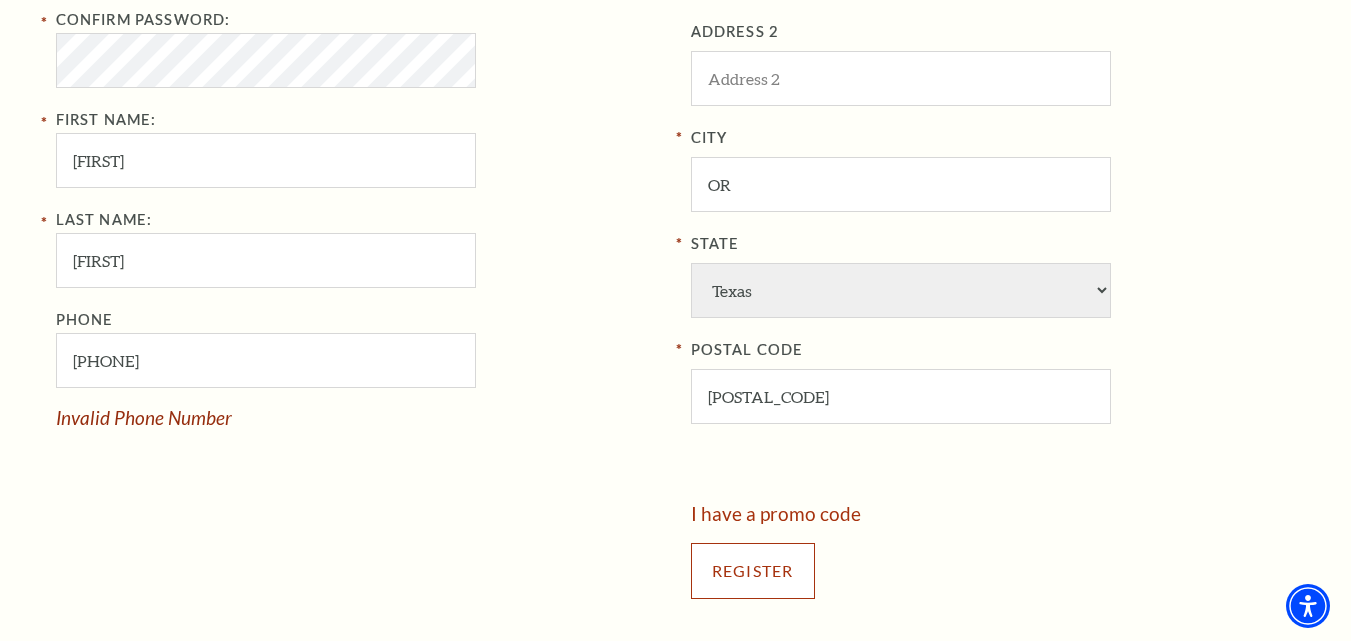 click on "Register" at bounding box center (753, 571) 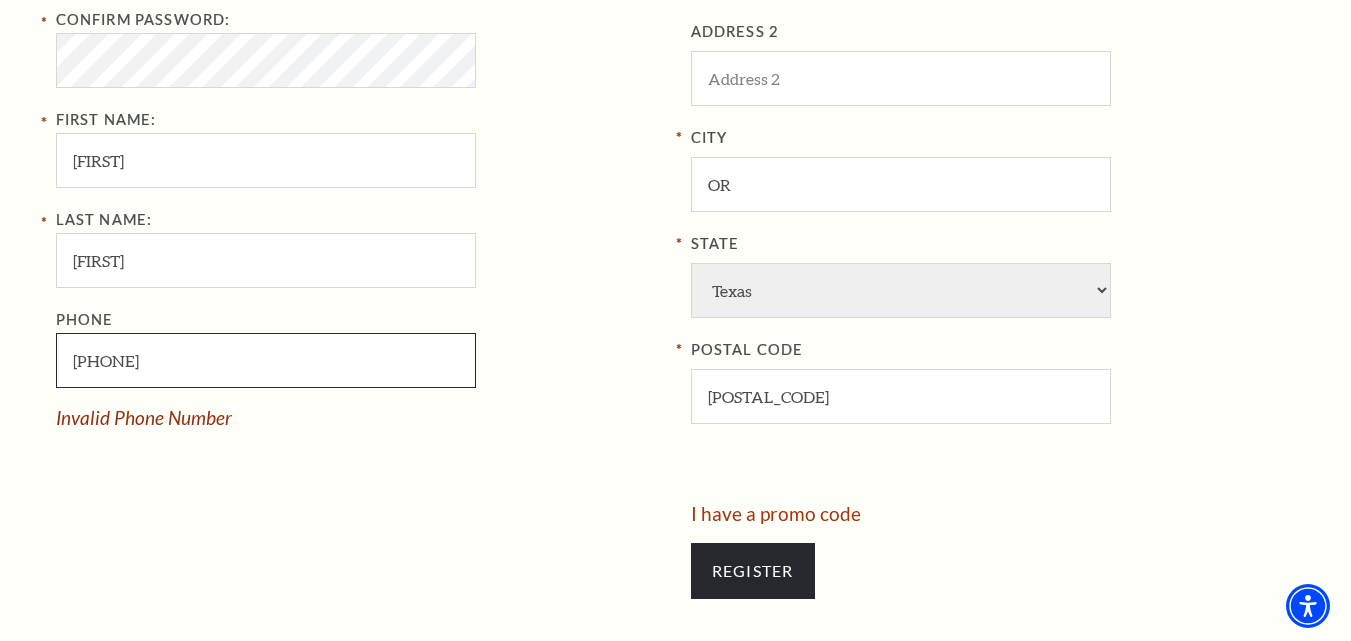 click on "904-080-612" at bounding box center [266, 360] 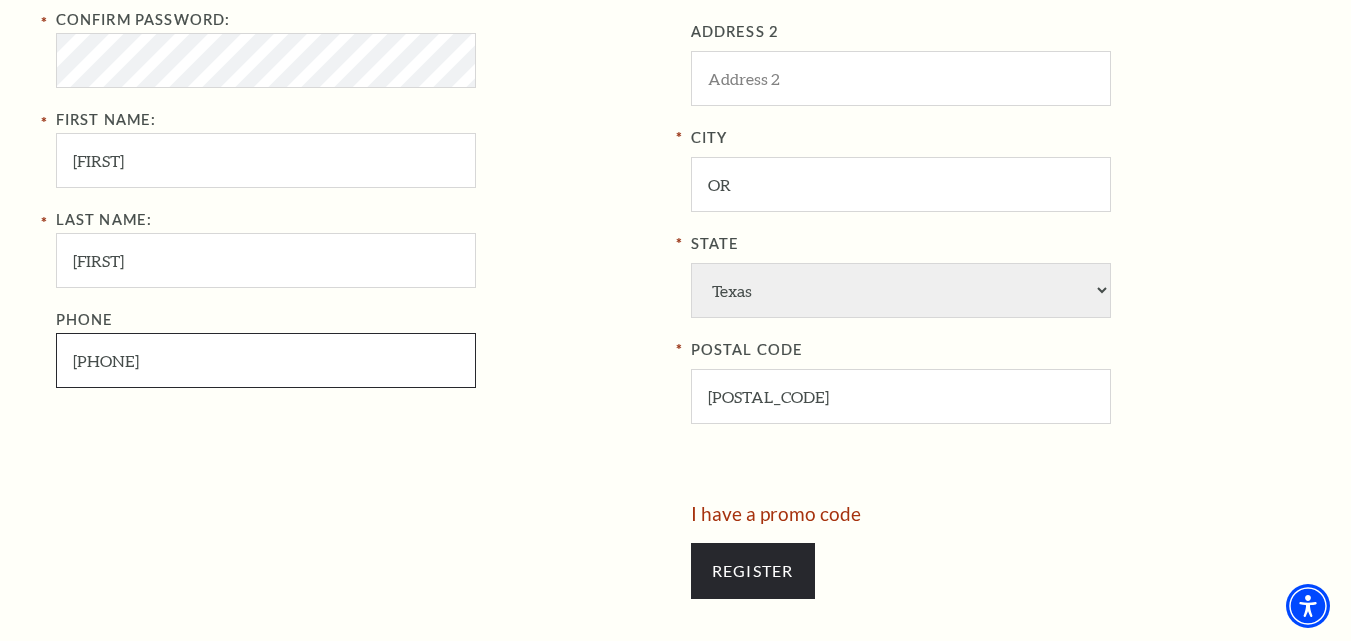 type on "904-080-6127" 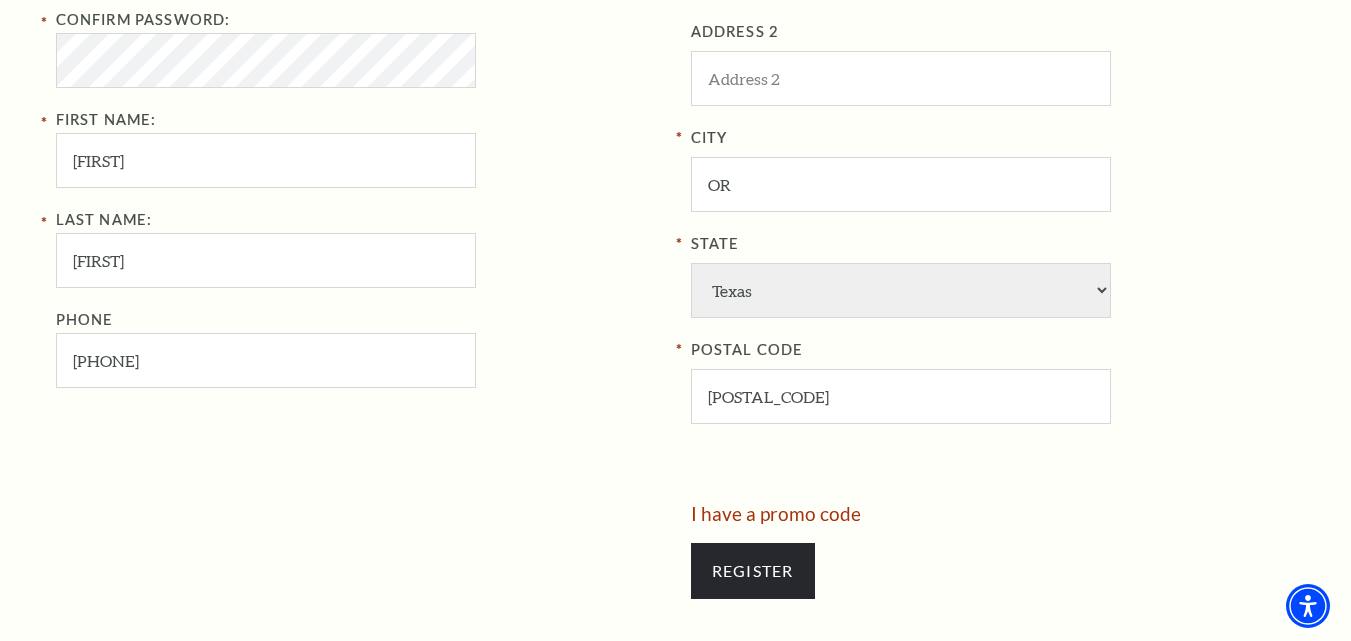 click on "Register" at bounding box center (993, 571) 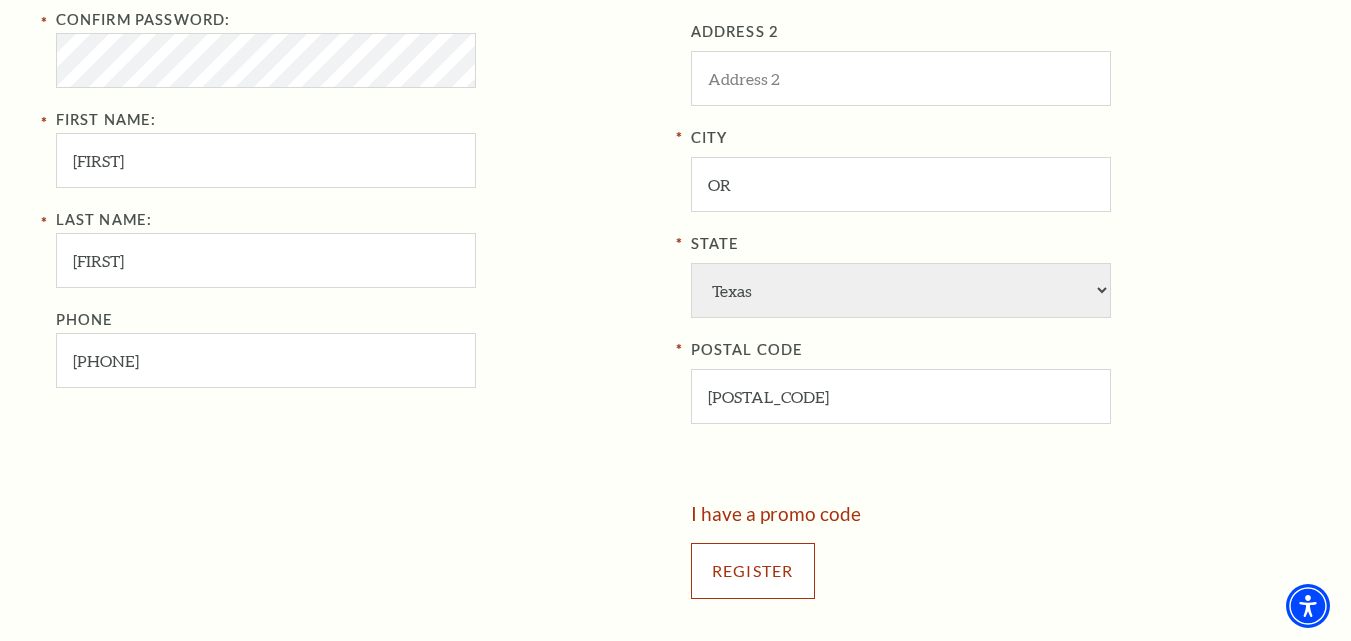 click on "Register" at bounding box center [753, 571] 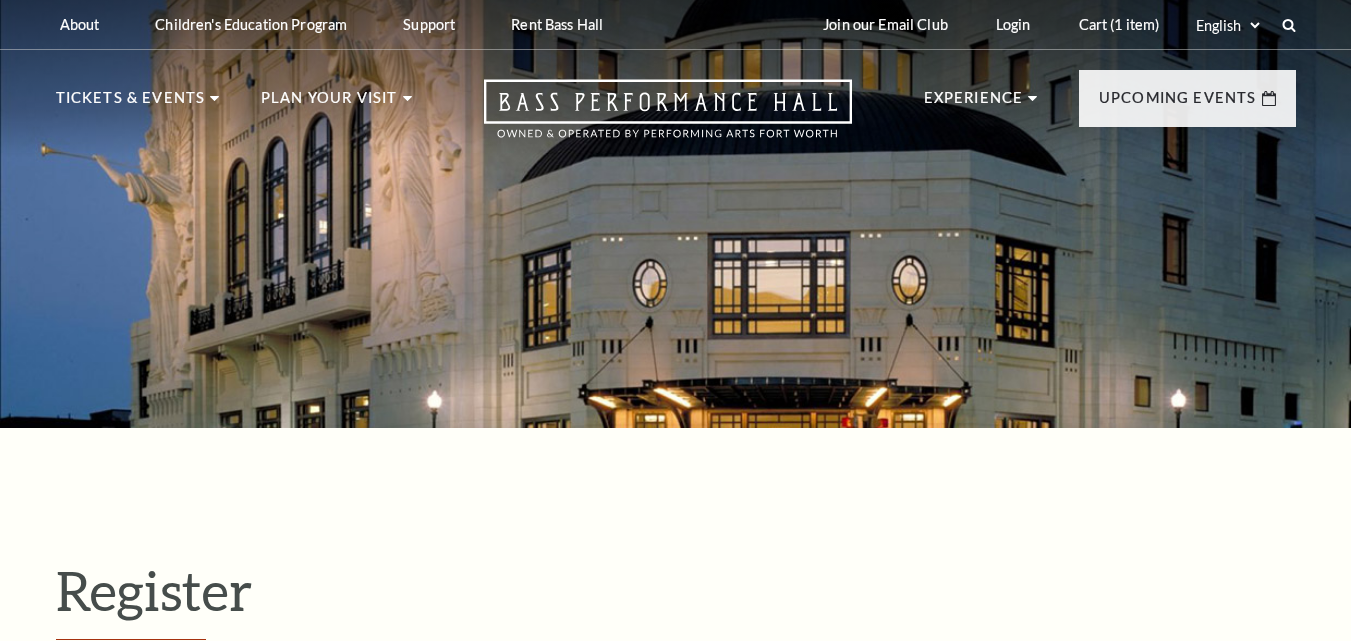 select on "1" 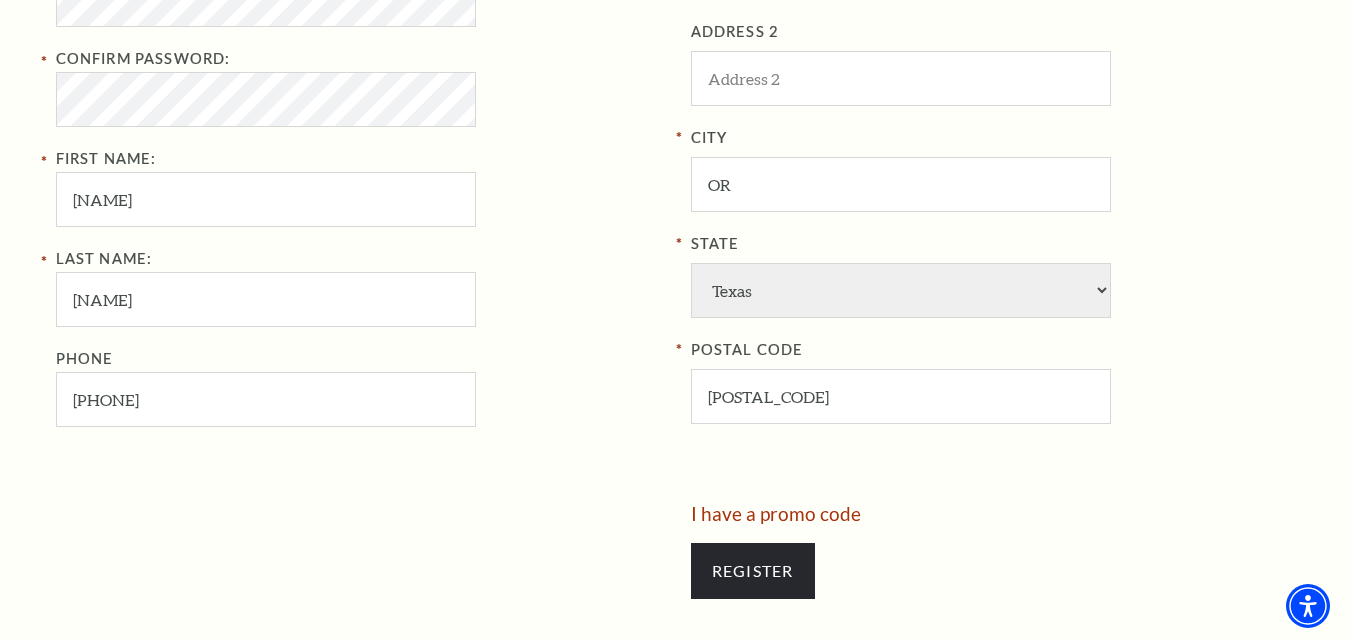 scroll, scrollTop: 600, scrollLeft: 0, axis: vertical 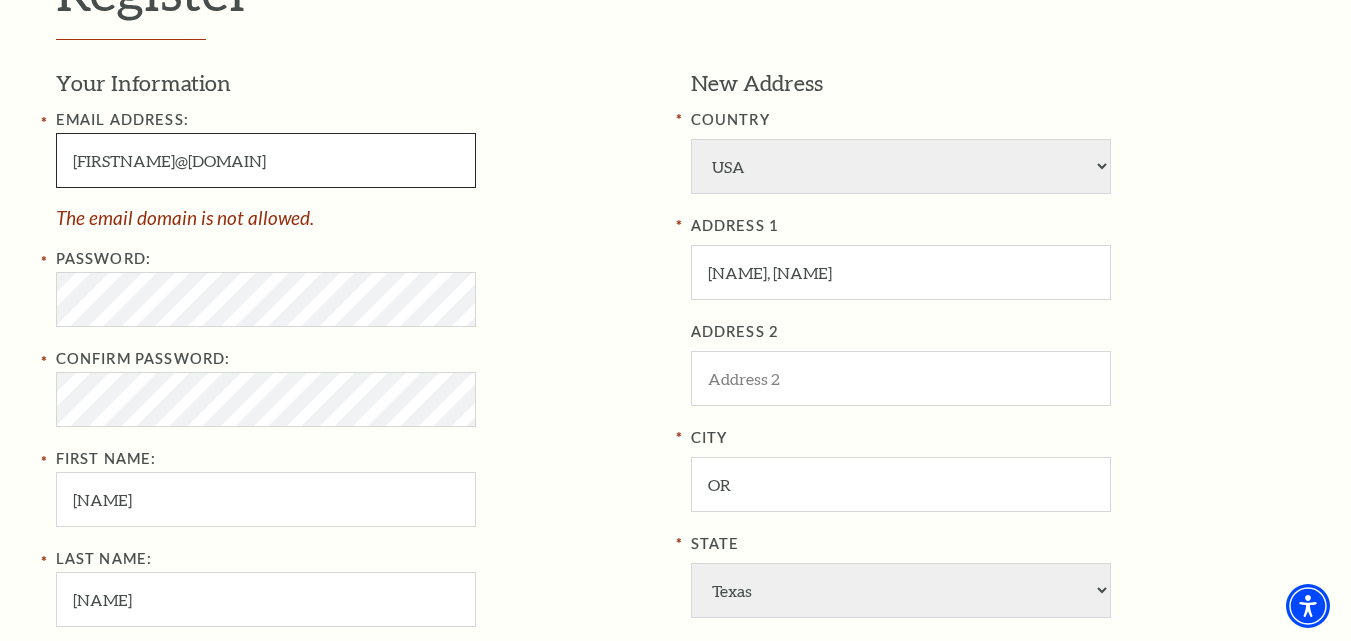 click on "[FIRSTNAME]@[DOMAIN]" at bounding box center [266, 160] 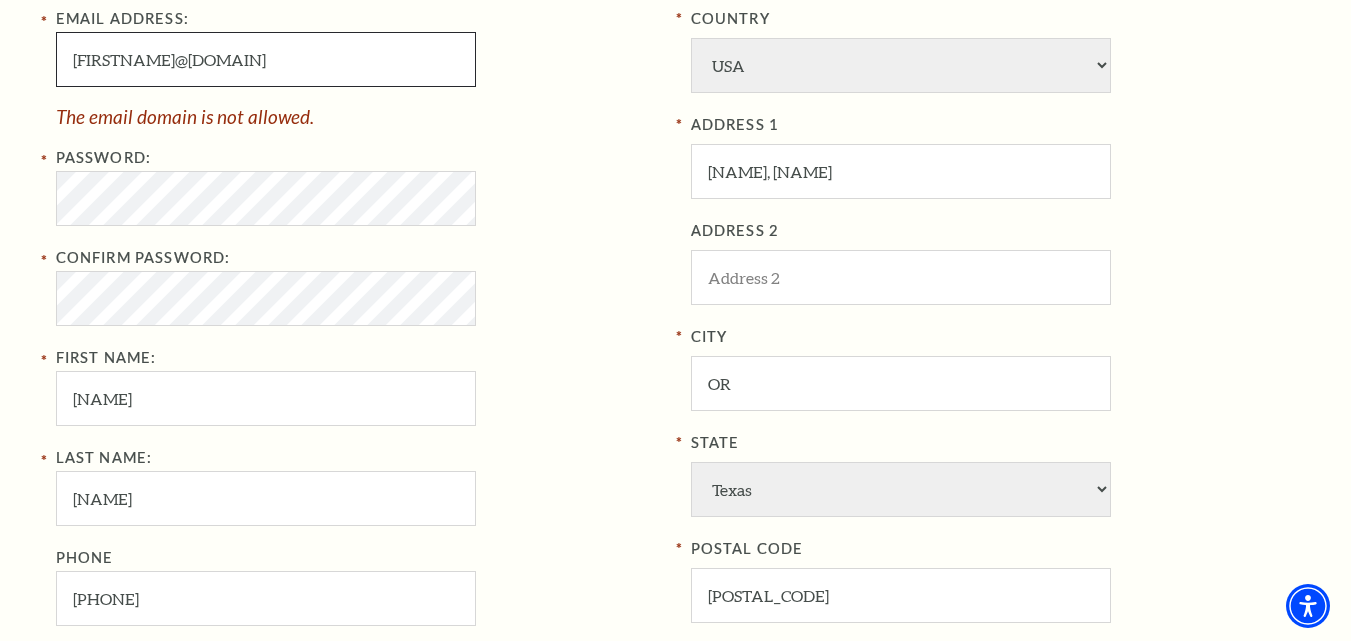 scroll, scrollTop: 700, scrollLeft: 0, axis: vertical 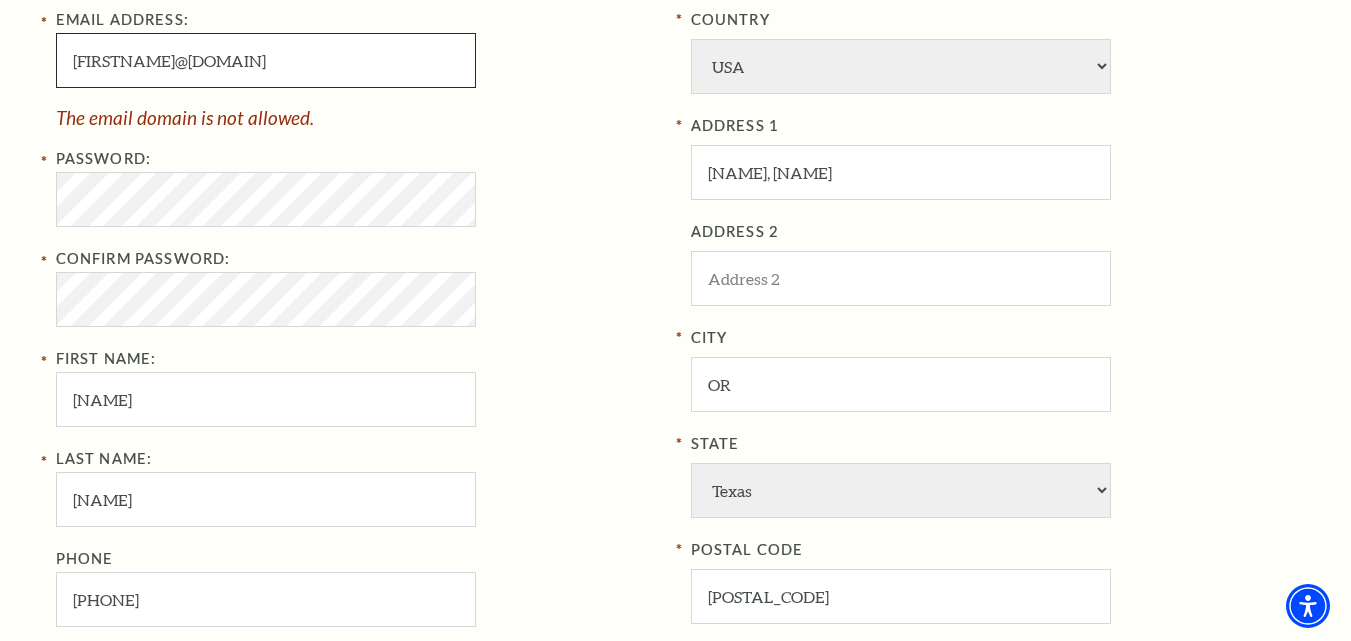 type on "[FIRSTNAME]@[DOMAIN]" 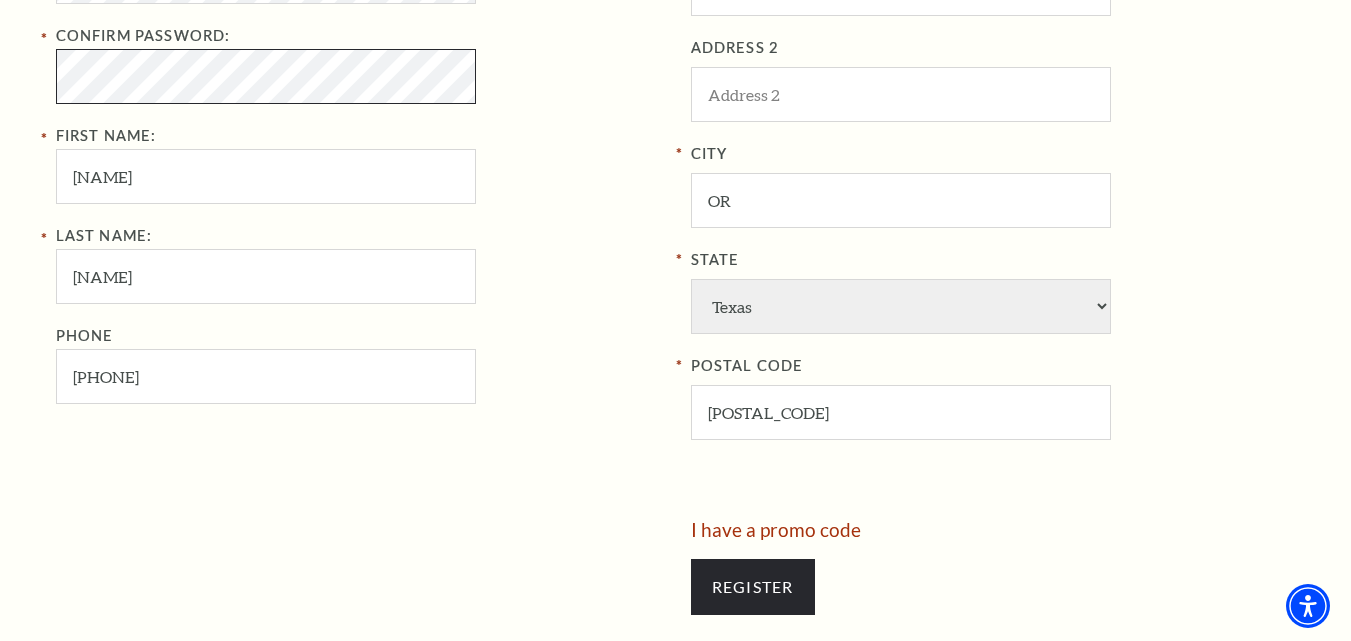 scroll, scrollTop: 900, scrollLeft: 0, axis: vertical 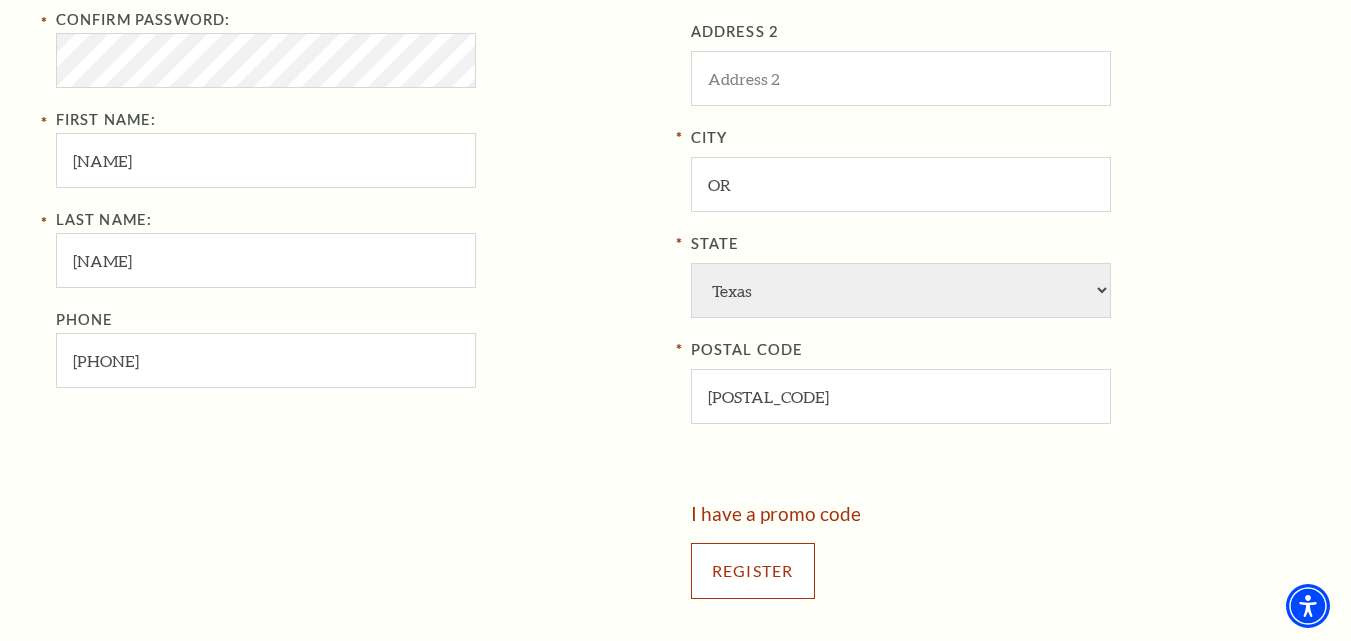 click on "Register" at bounding box center (753, 571) 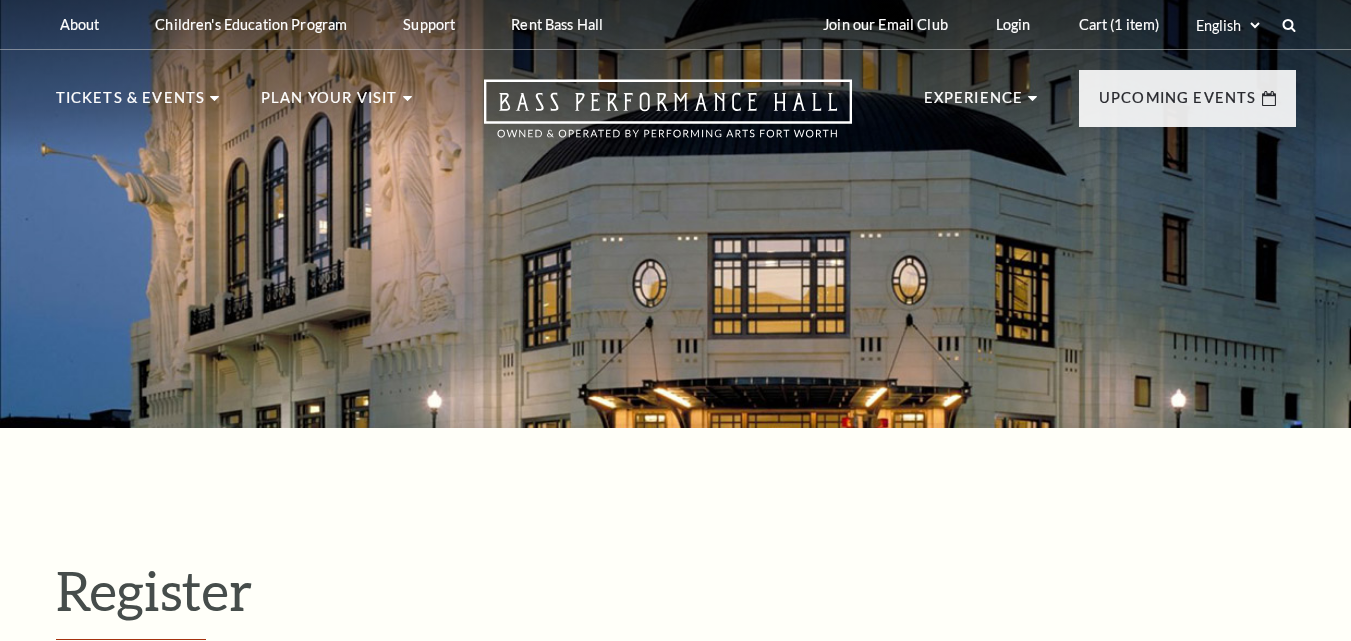 select on "1" 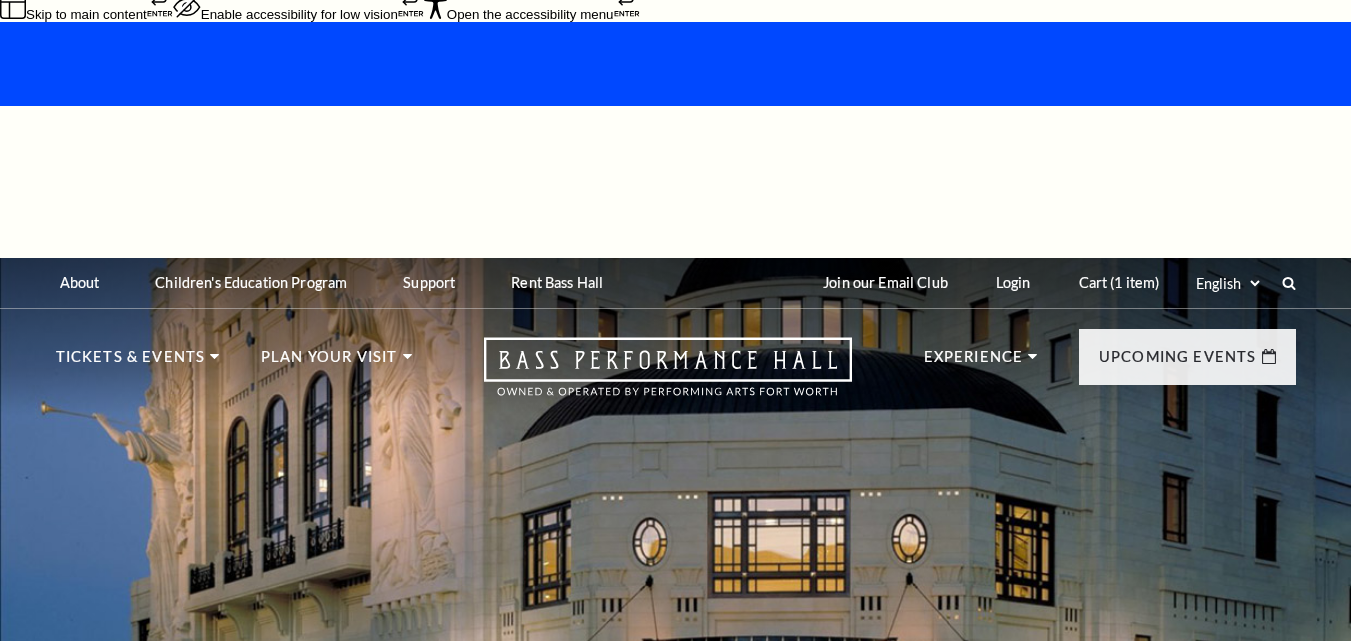 scroll, scrollTop: 0, scrollLeft: 0, axis: both 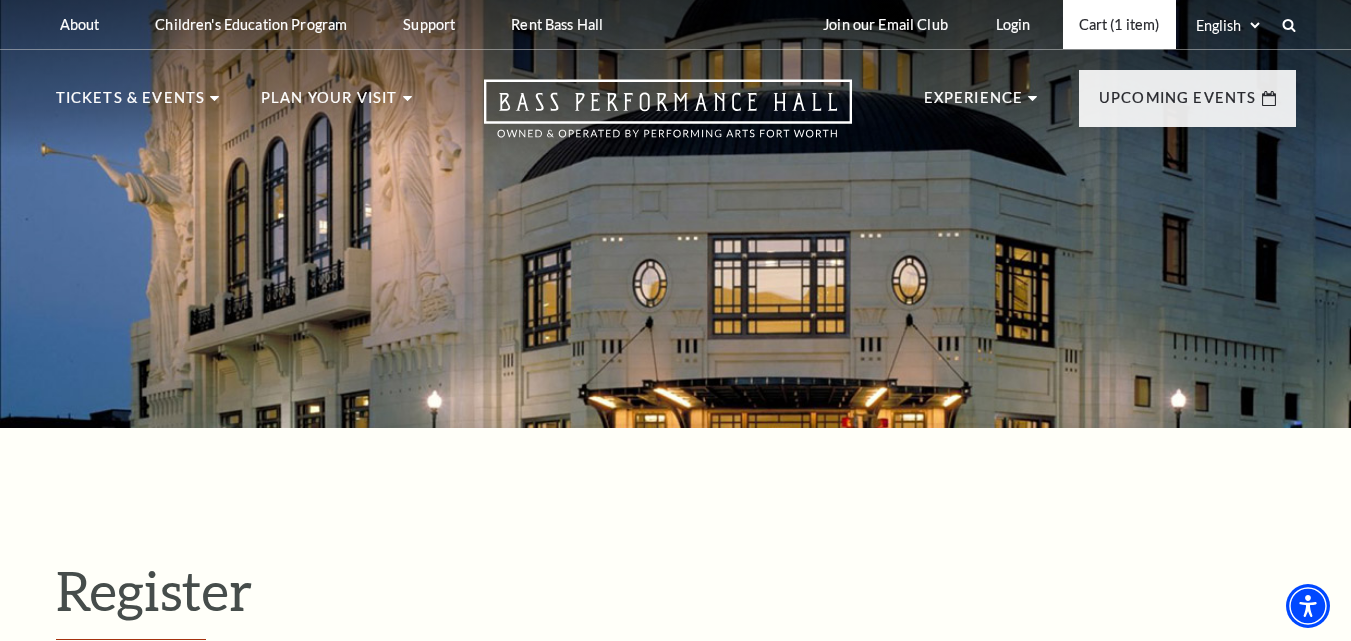 click on "Cart (1 item)" at bounding box center (1119, 24) 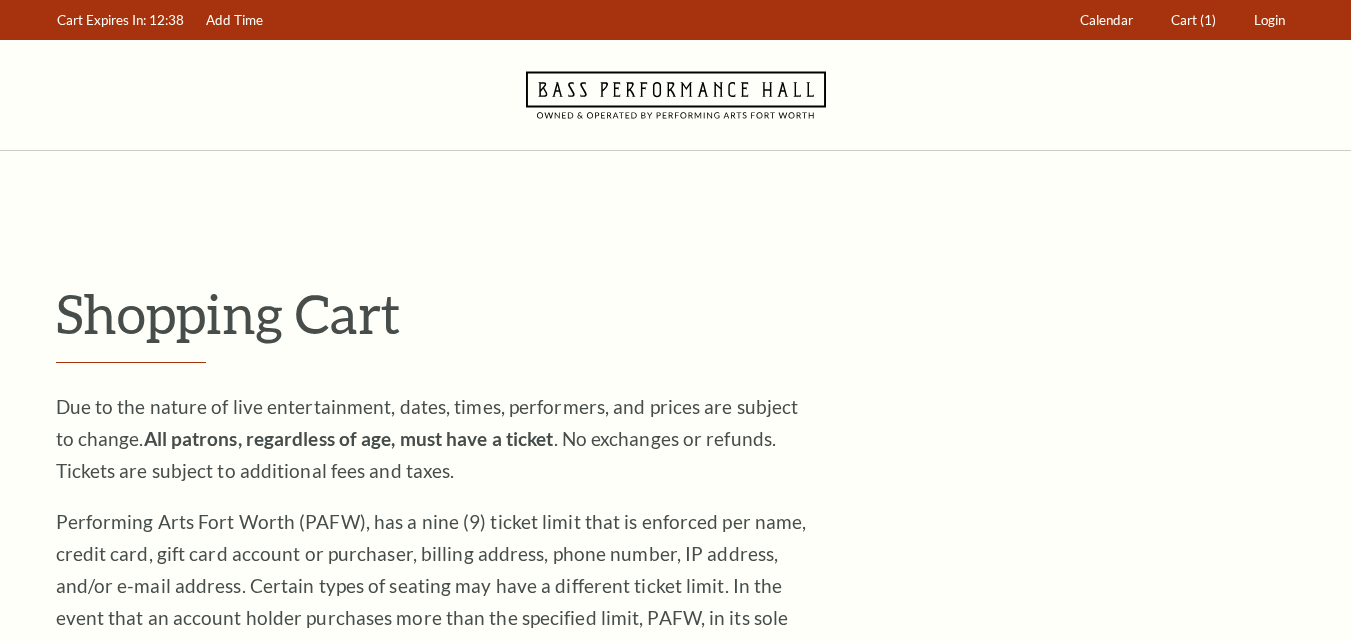 scroll, scrollTop: 0, scrollLeft: 0, axis: both 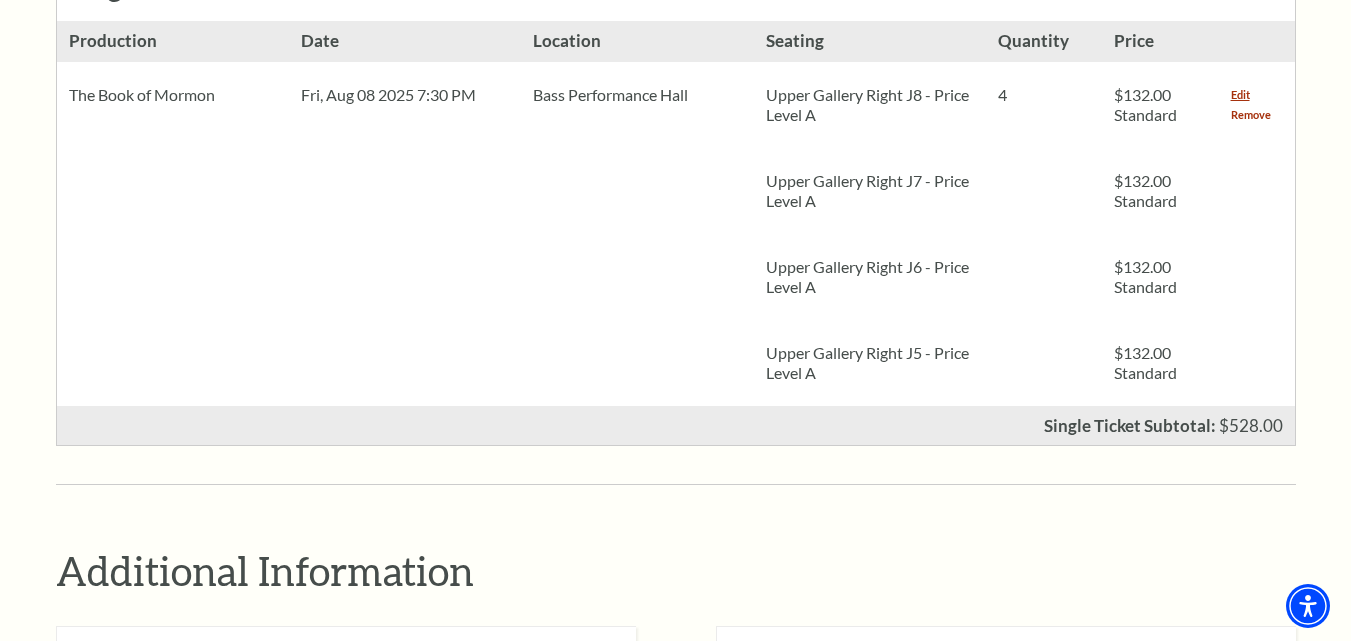 click on "Remove" at bounding box center (1251, 115) 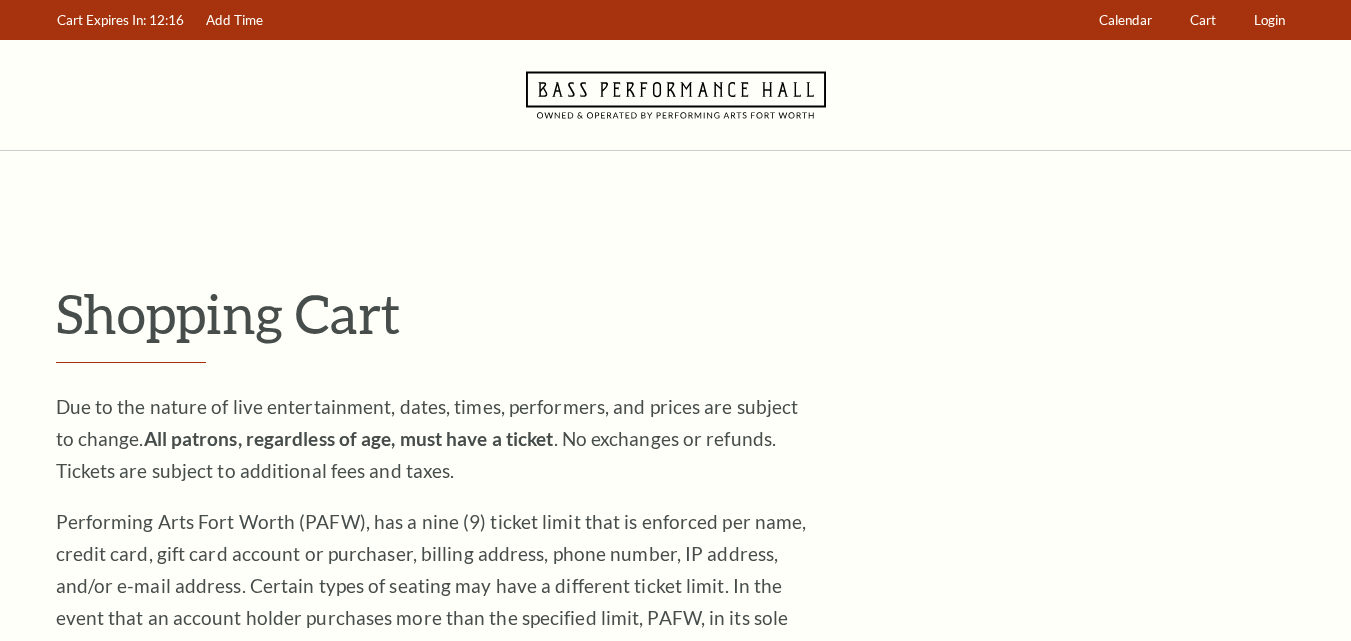 scroll, scrollTop: 700, scrollLeft: 0, axis: vertical 